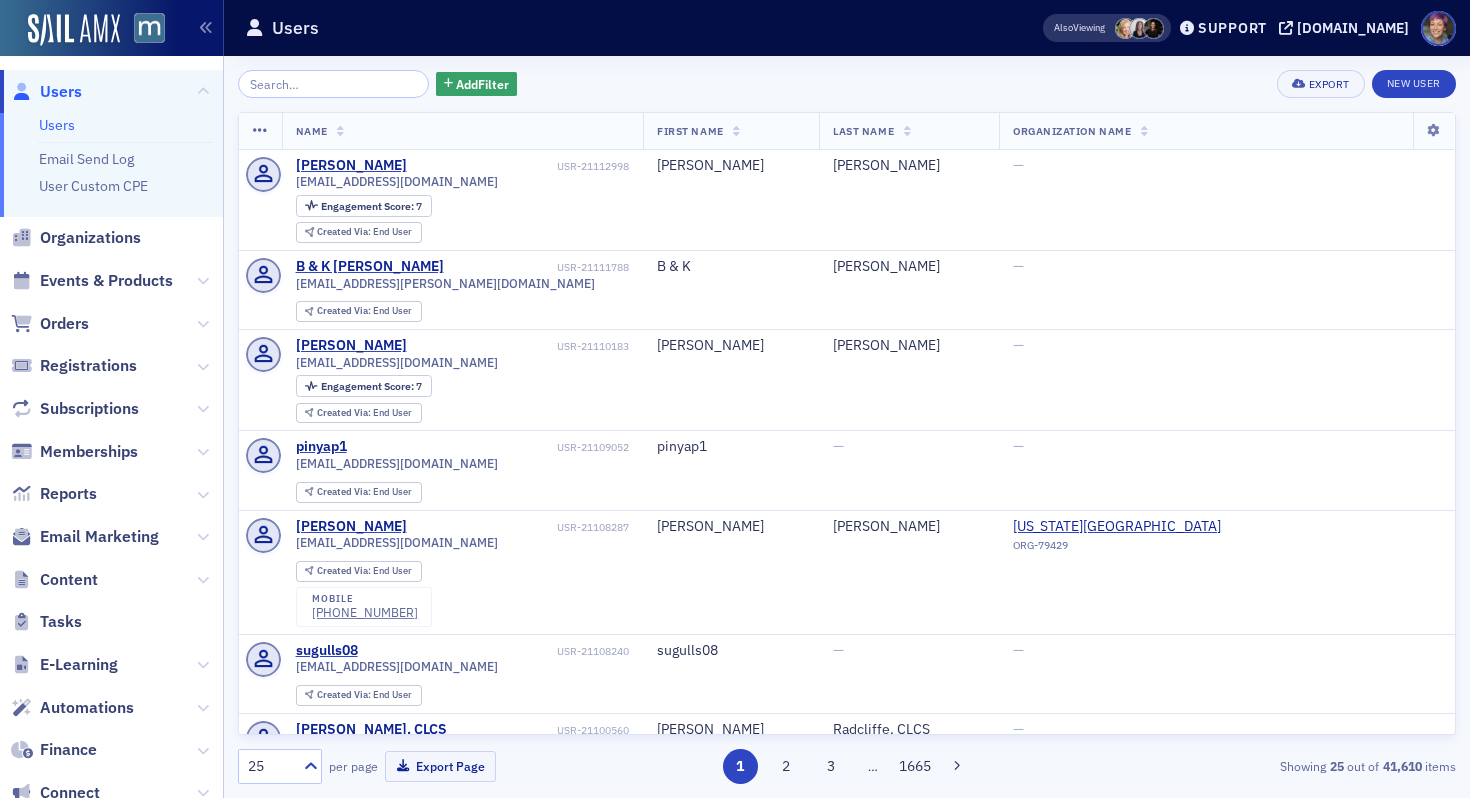 scroll, scrollTop: 0, scrollLeft: 0, axis: both 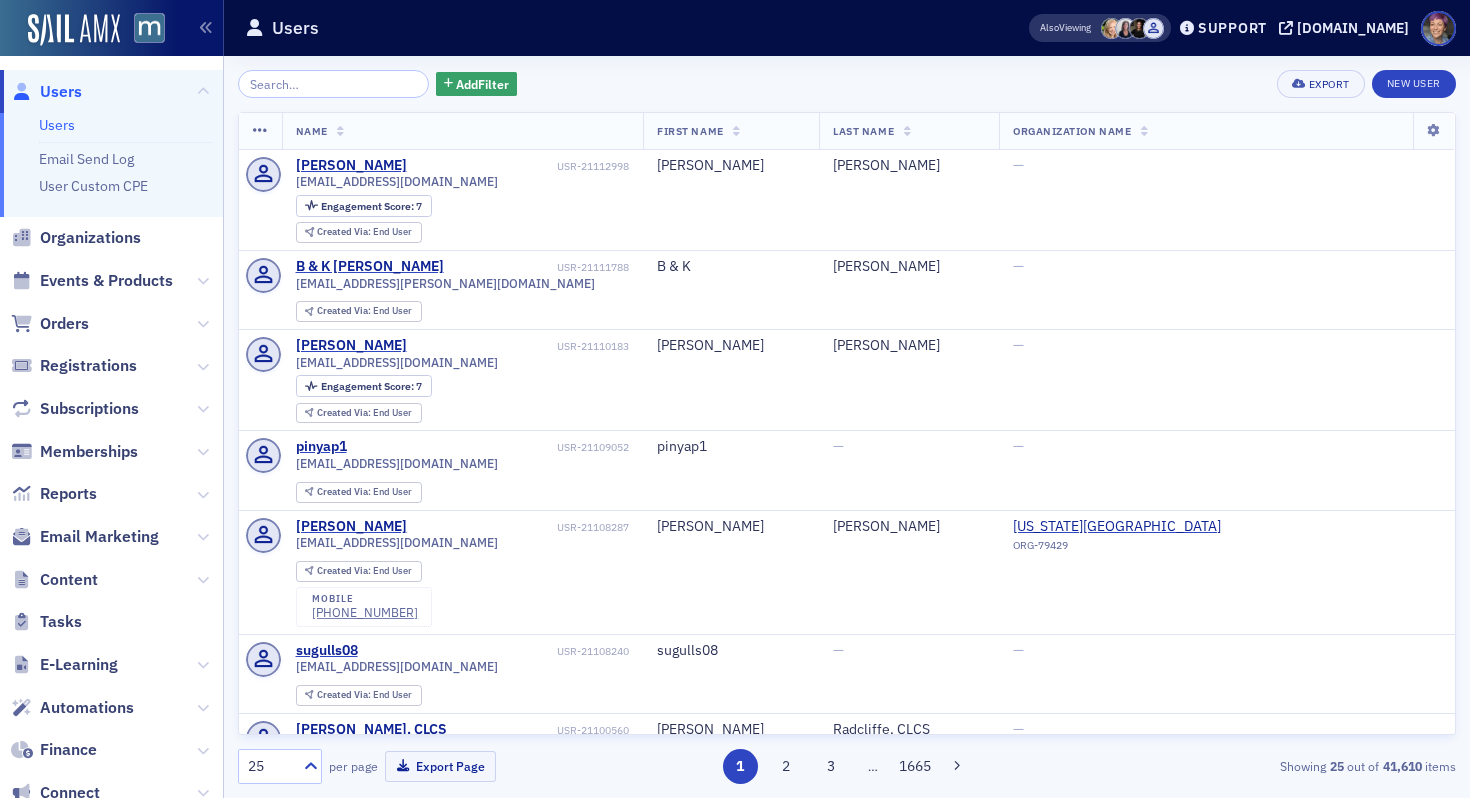 click on "Events & Products" 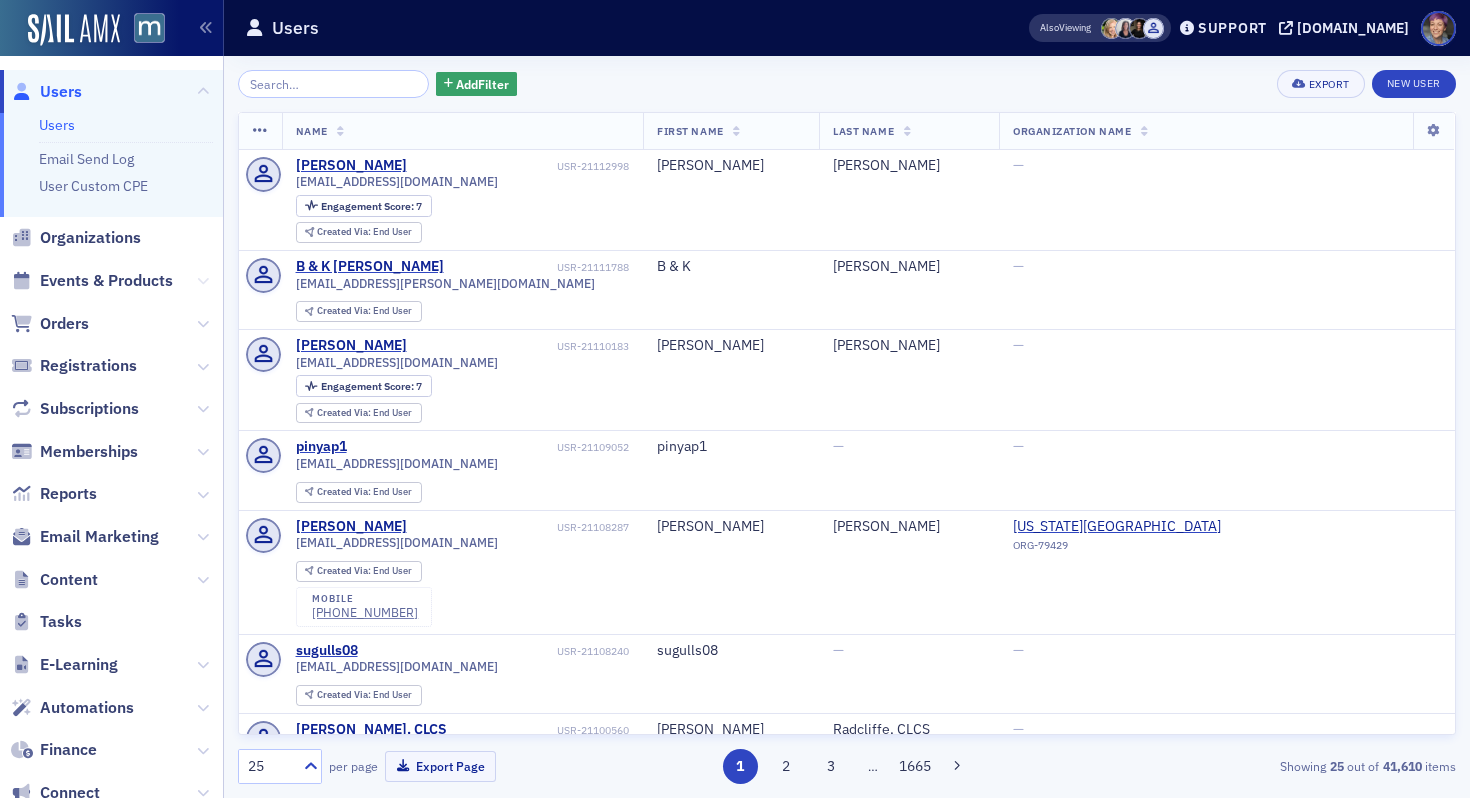 click 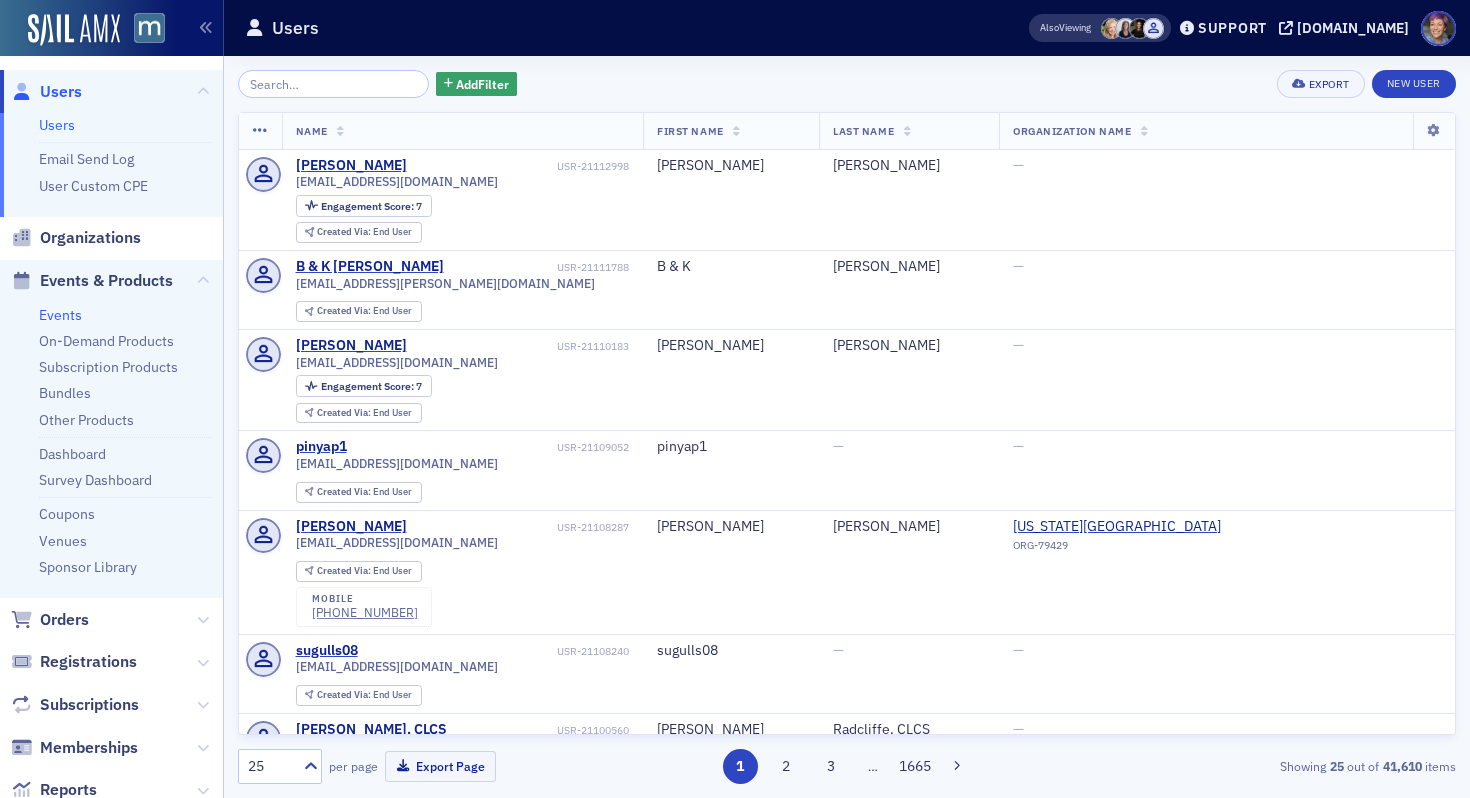 click on "Events" 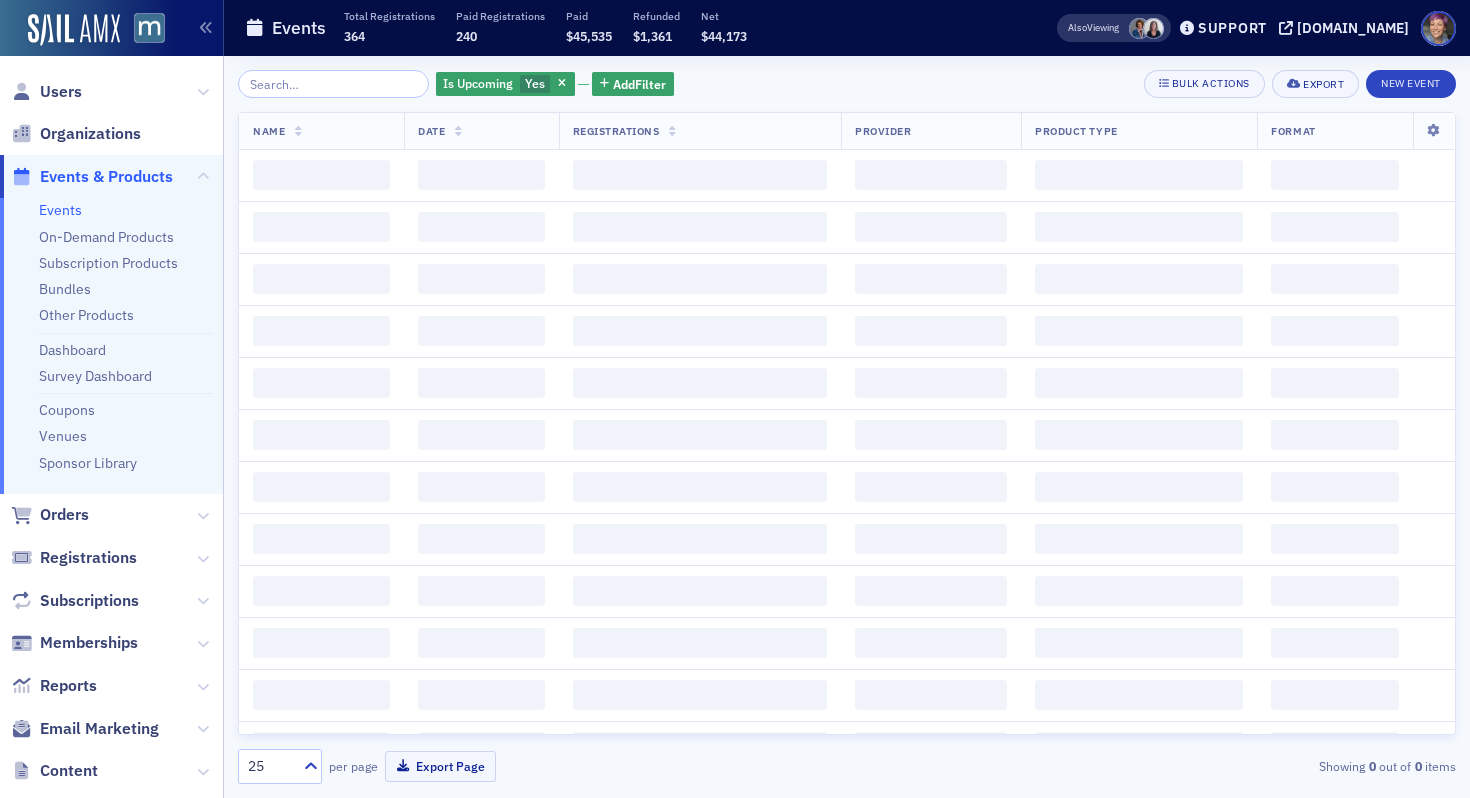 click 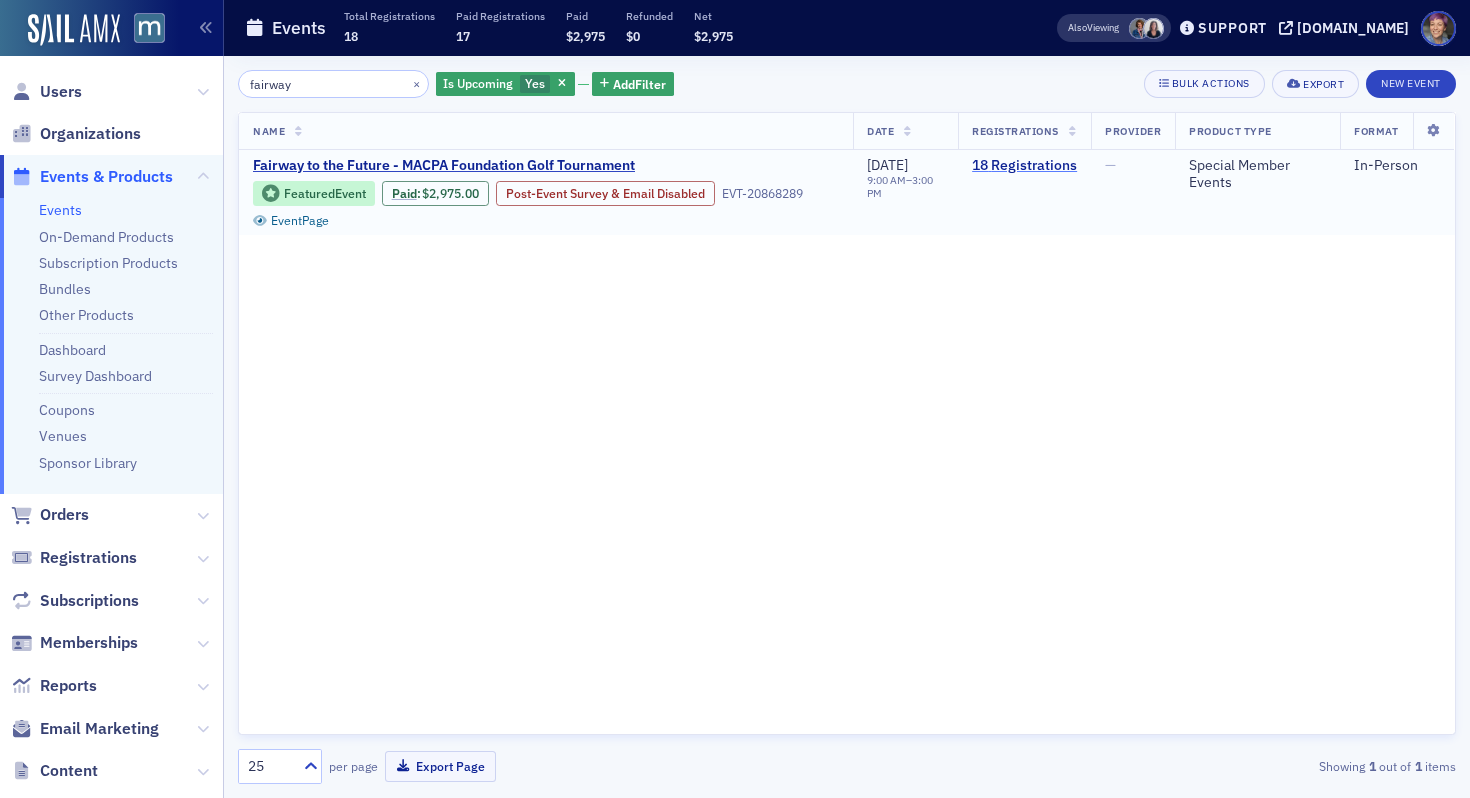 type on "fairway" 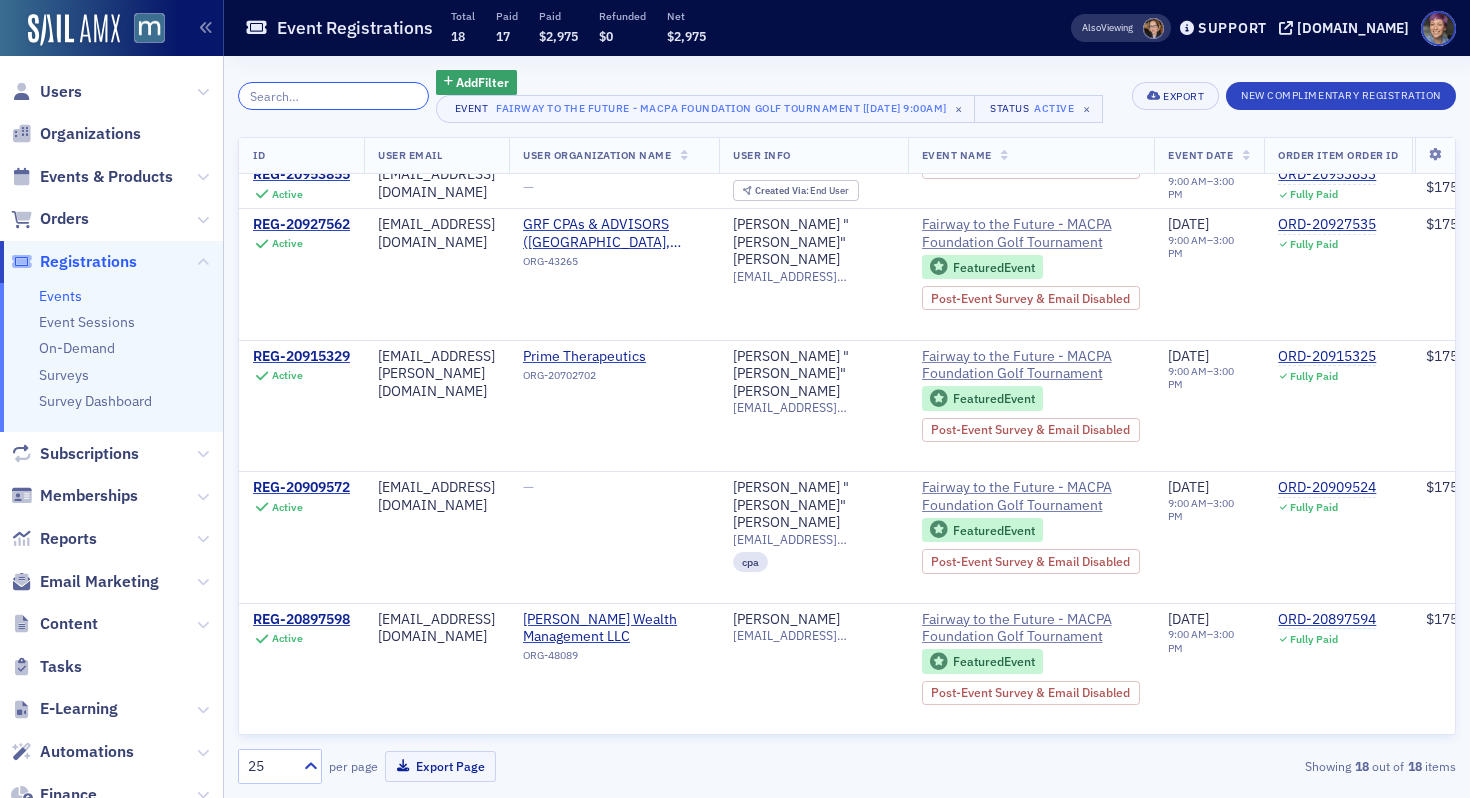 scroll, scrollTop: 0, scrollLeft: 0, axis: both 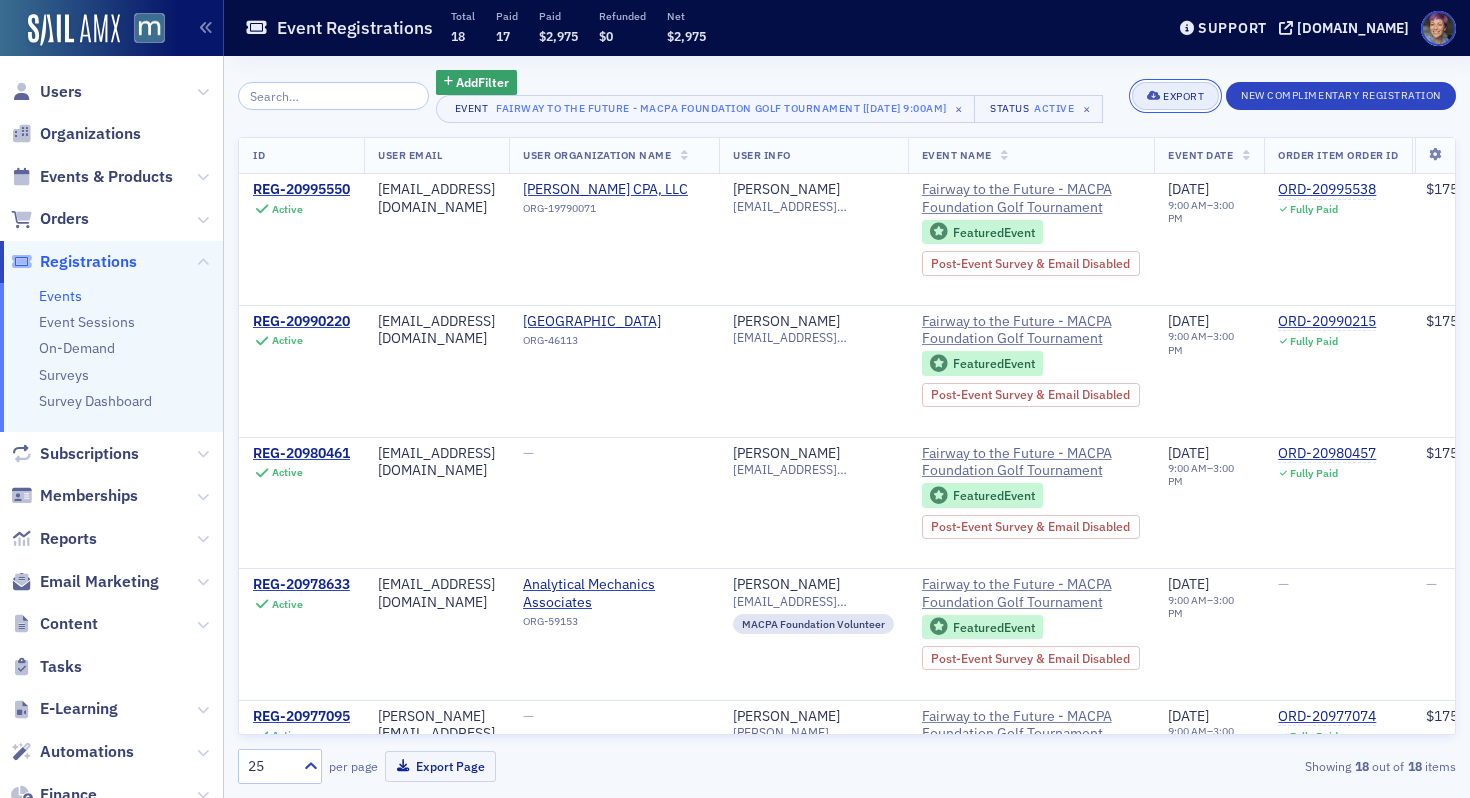 click on "Export" 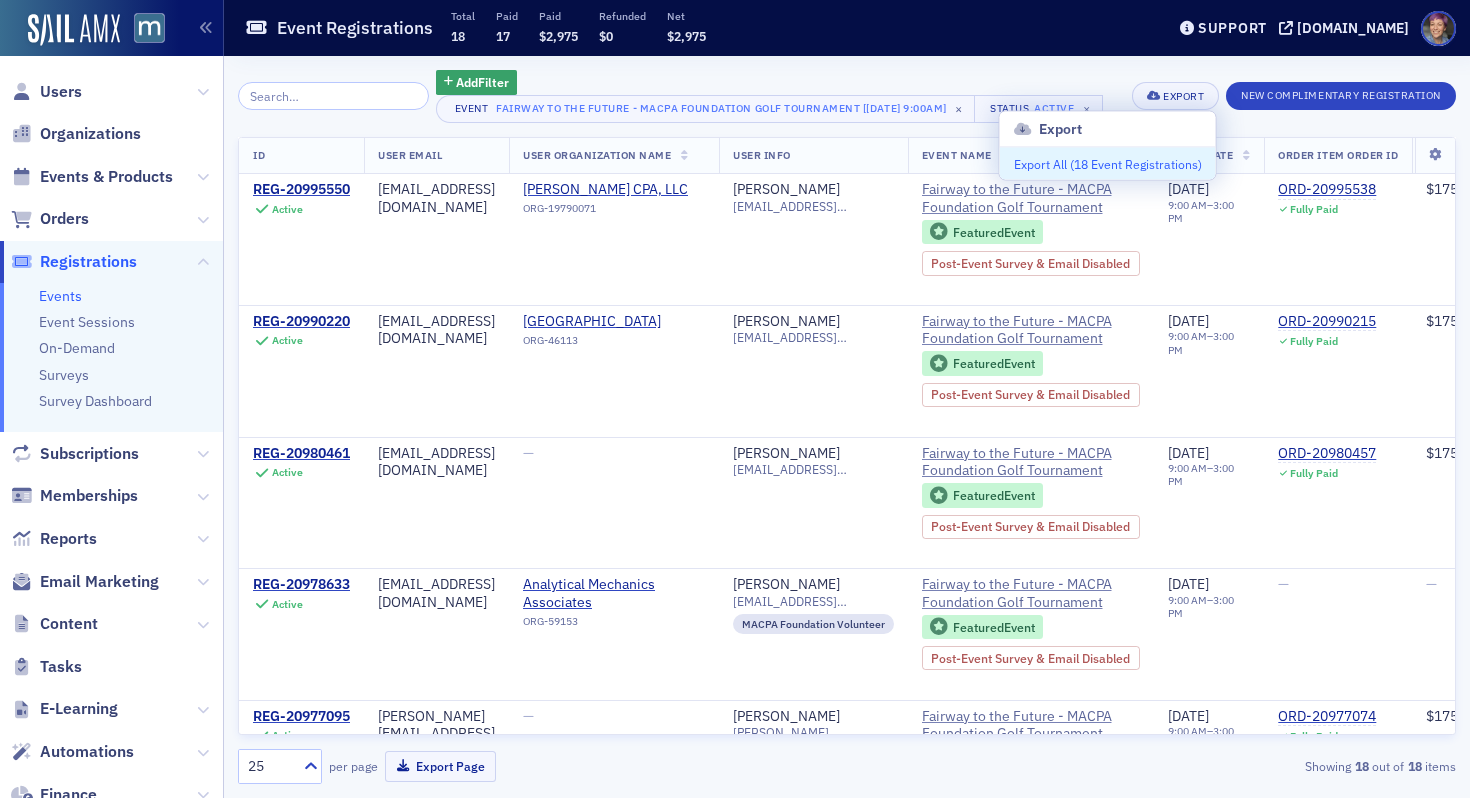click on "Export All ( 18   Event Registrations )" at bounding box center [1108, 164] 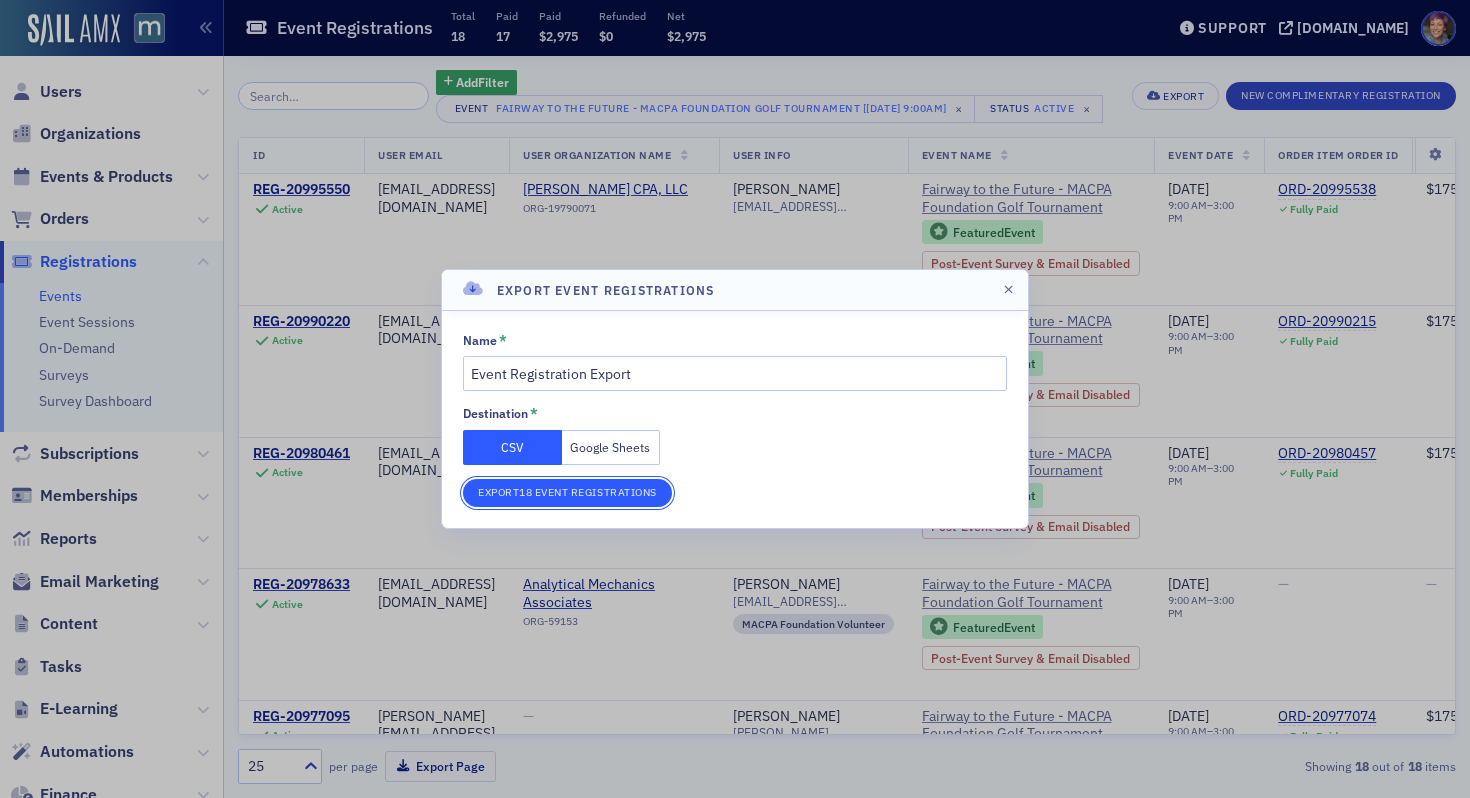 click on "Export  18   Event Registrations" at bounding box center (567, 493) 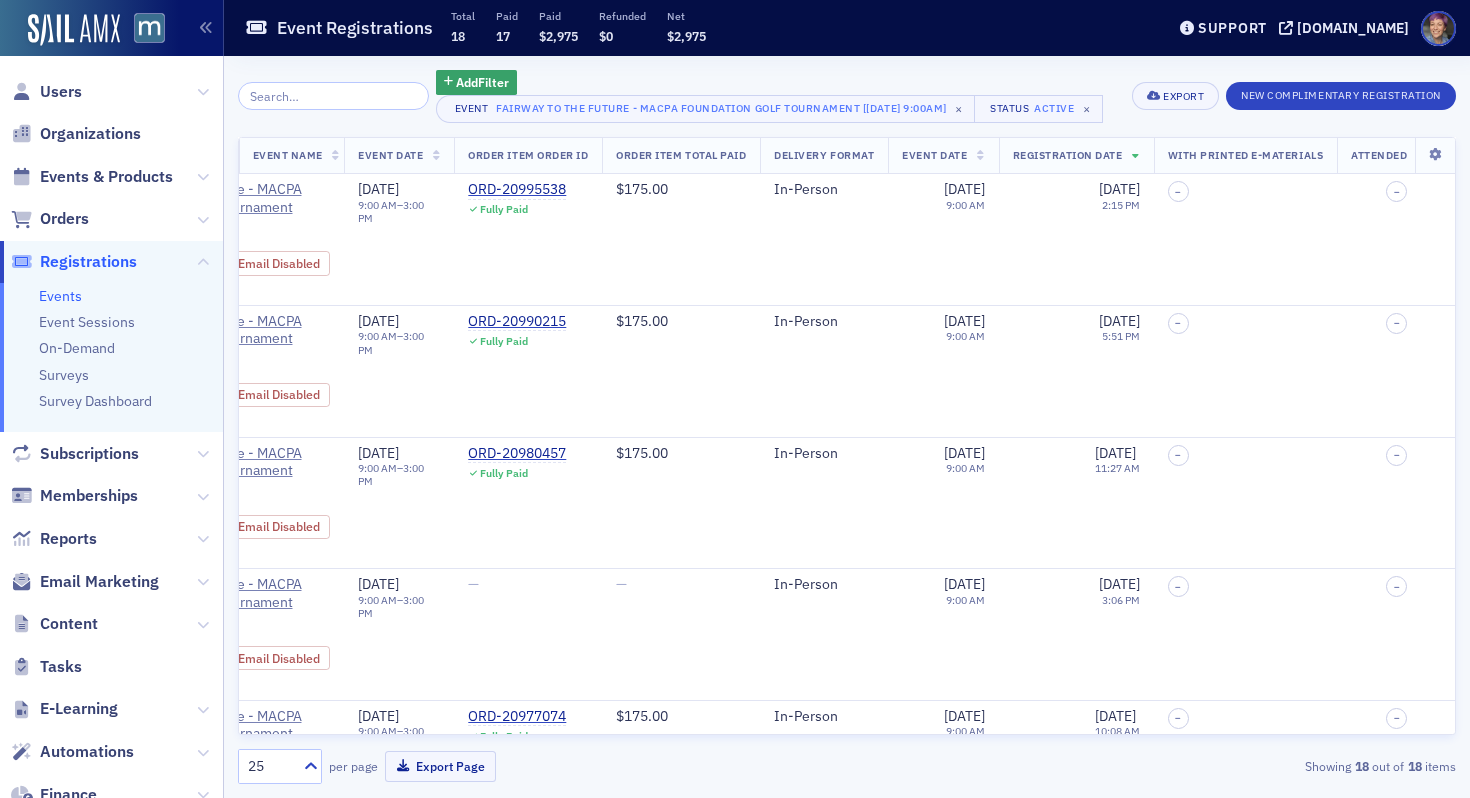scroll, scrollTop: 0, scrollLeft: 832, axis: horizontal 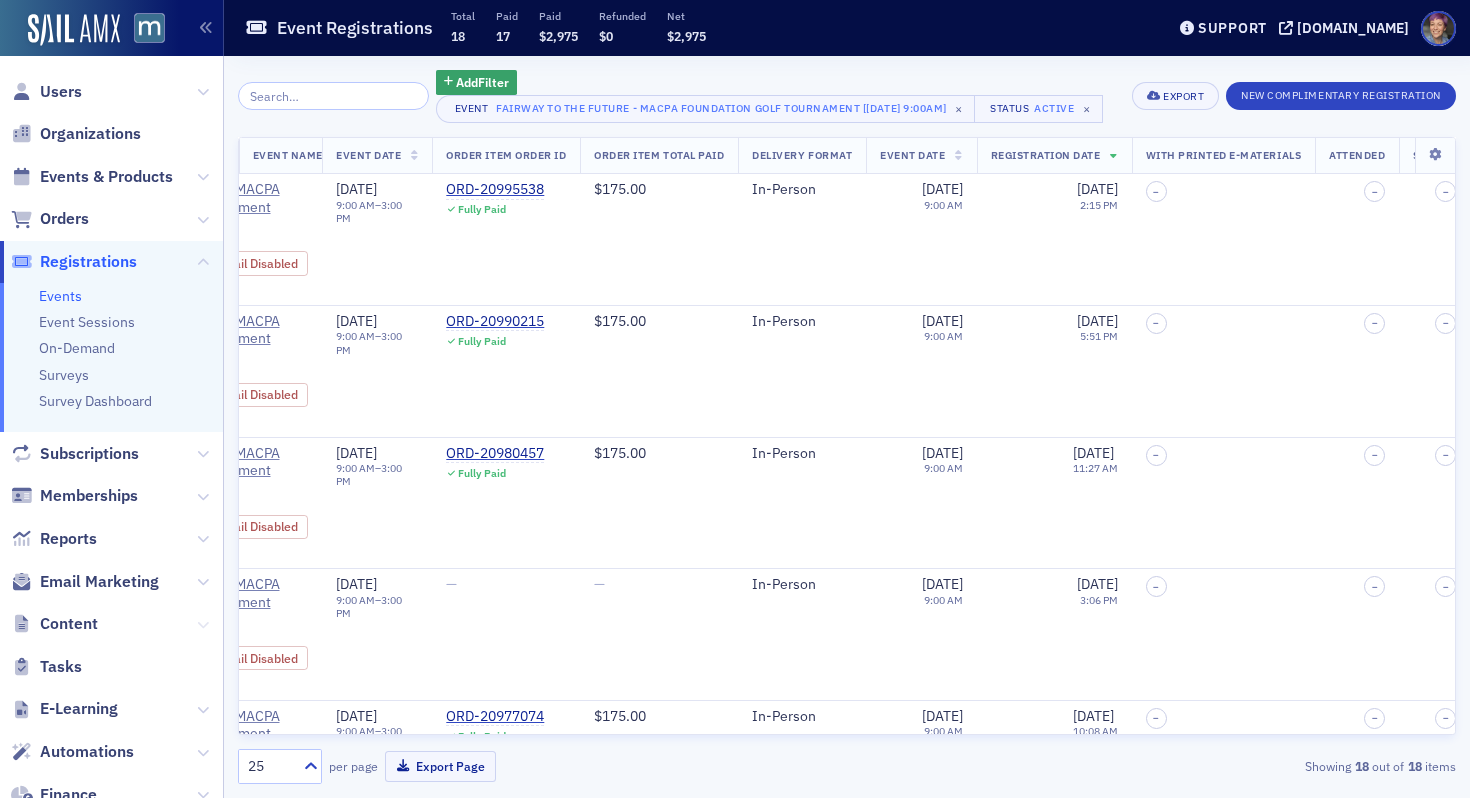 click 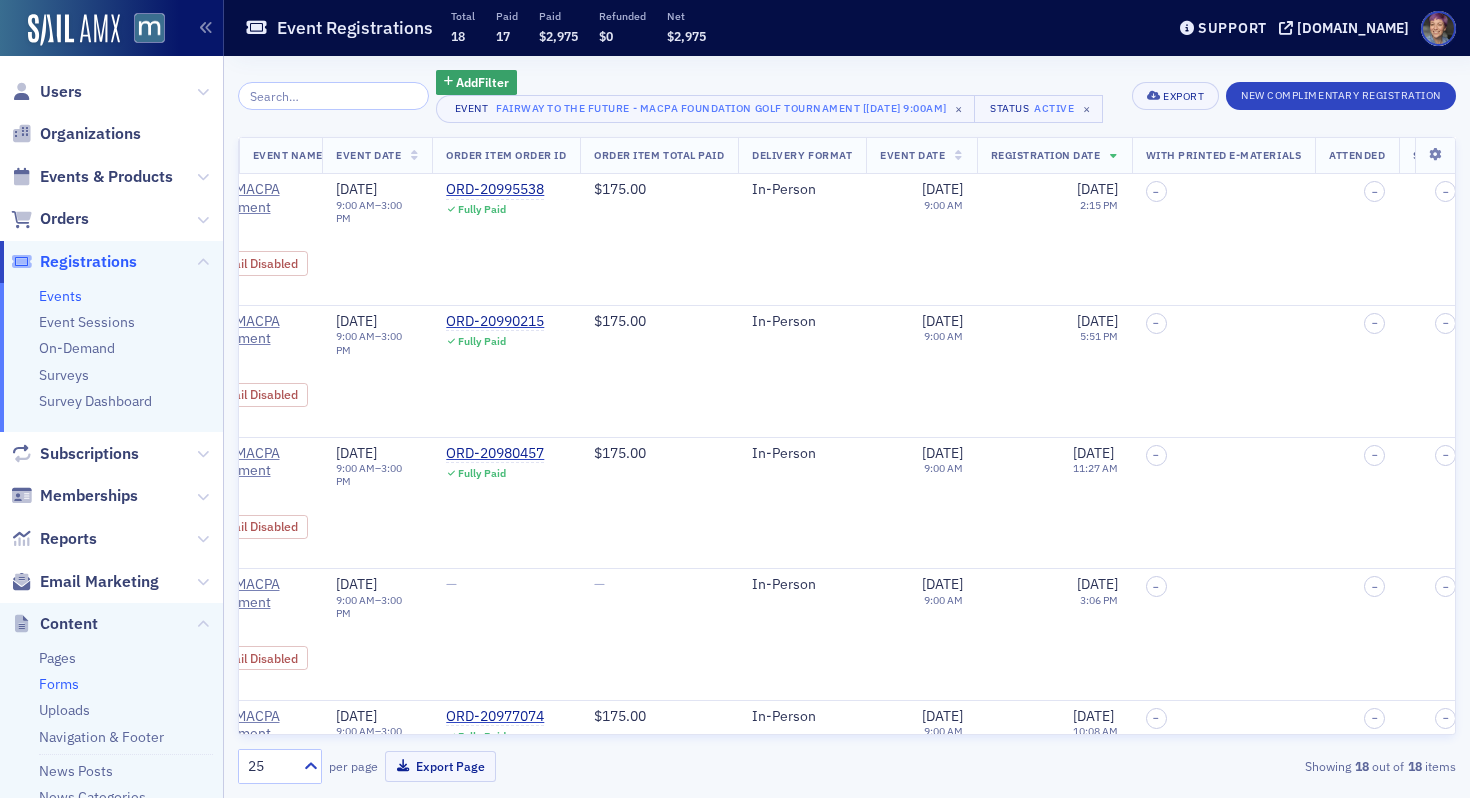 click on "Forms" 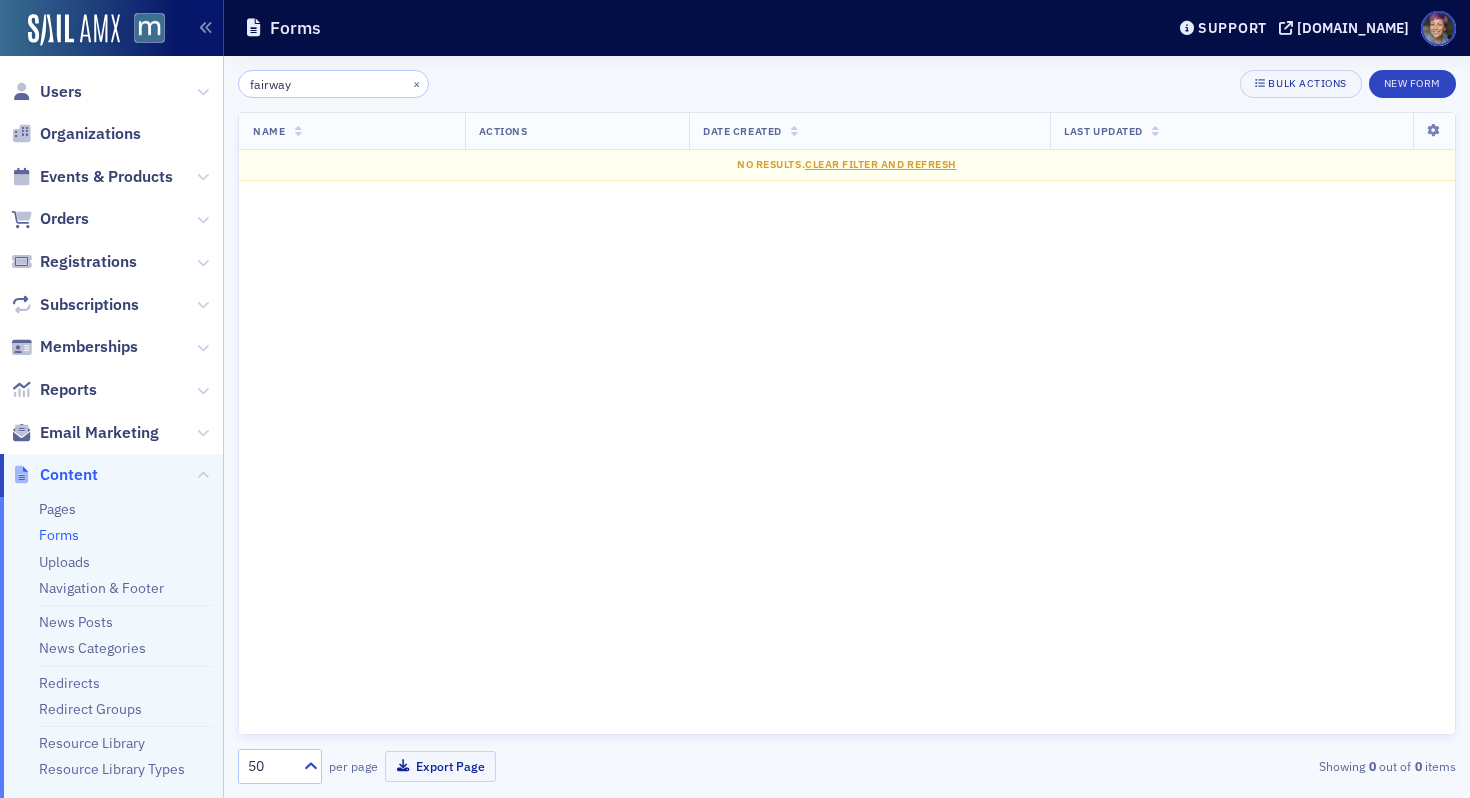 click on "fairway" 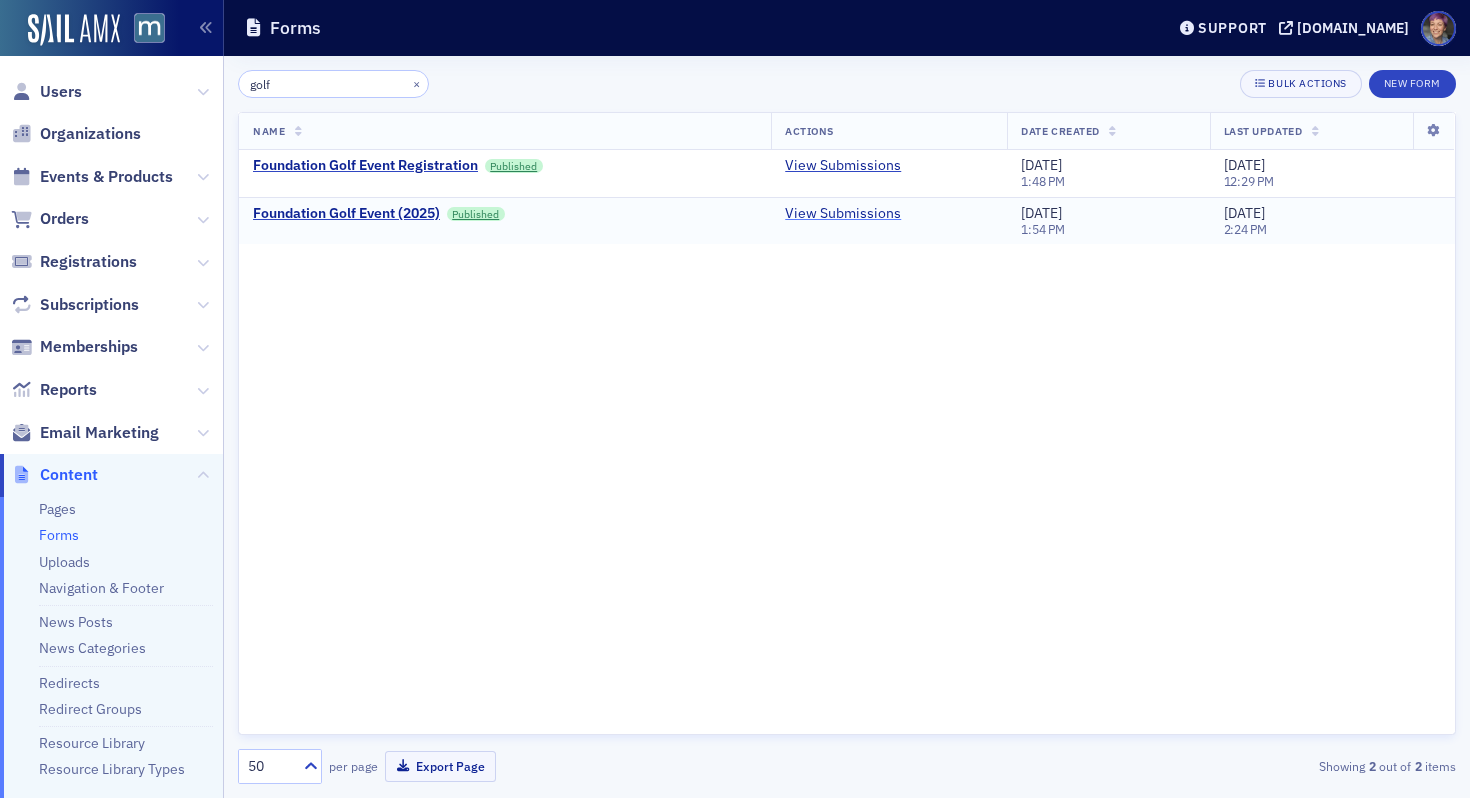 type on "golf" 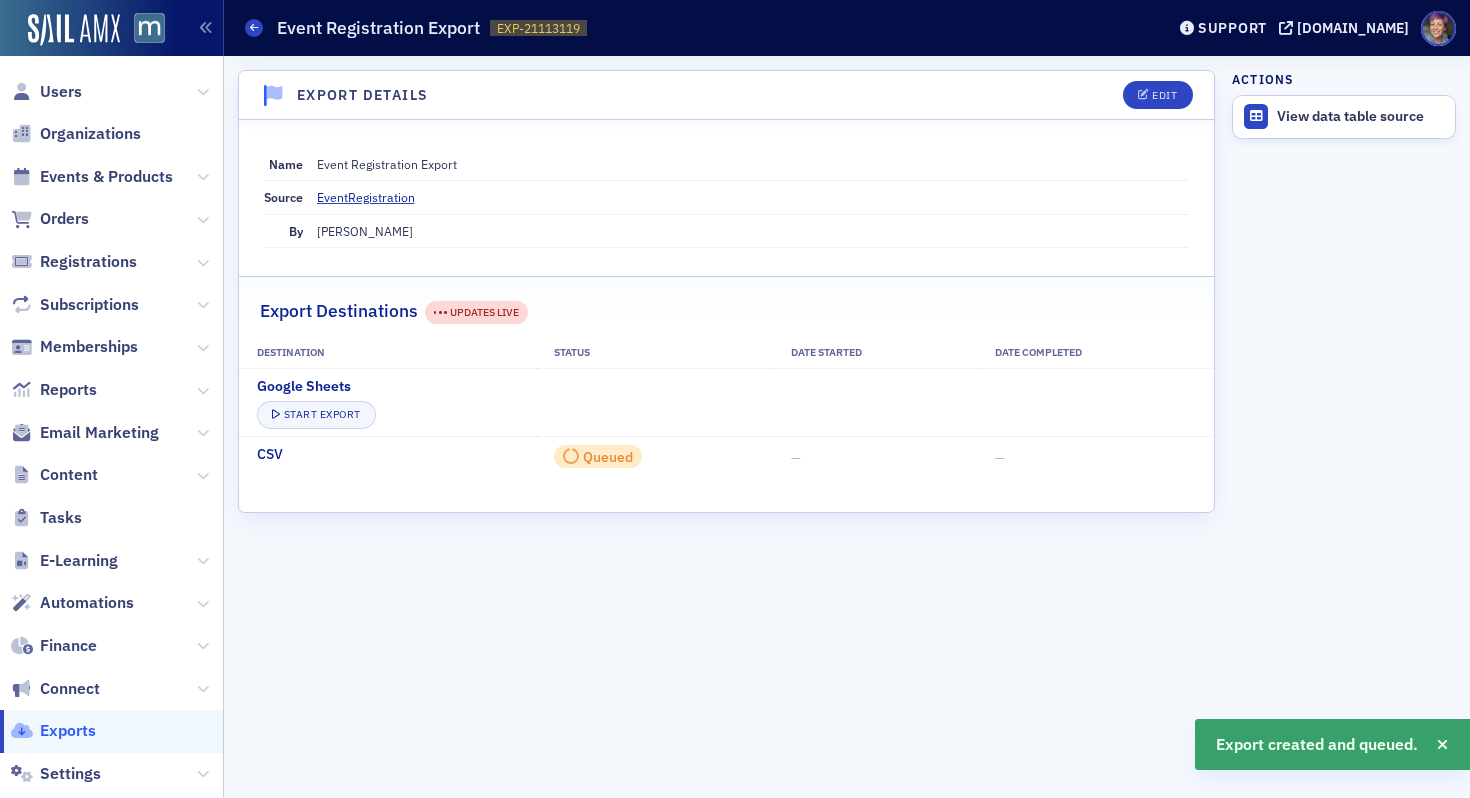 scroll, scrollTop: 0, scrollLeft: 0, axis: both 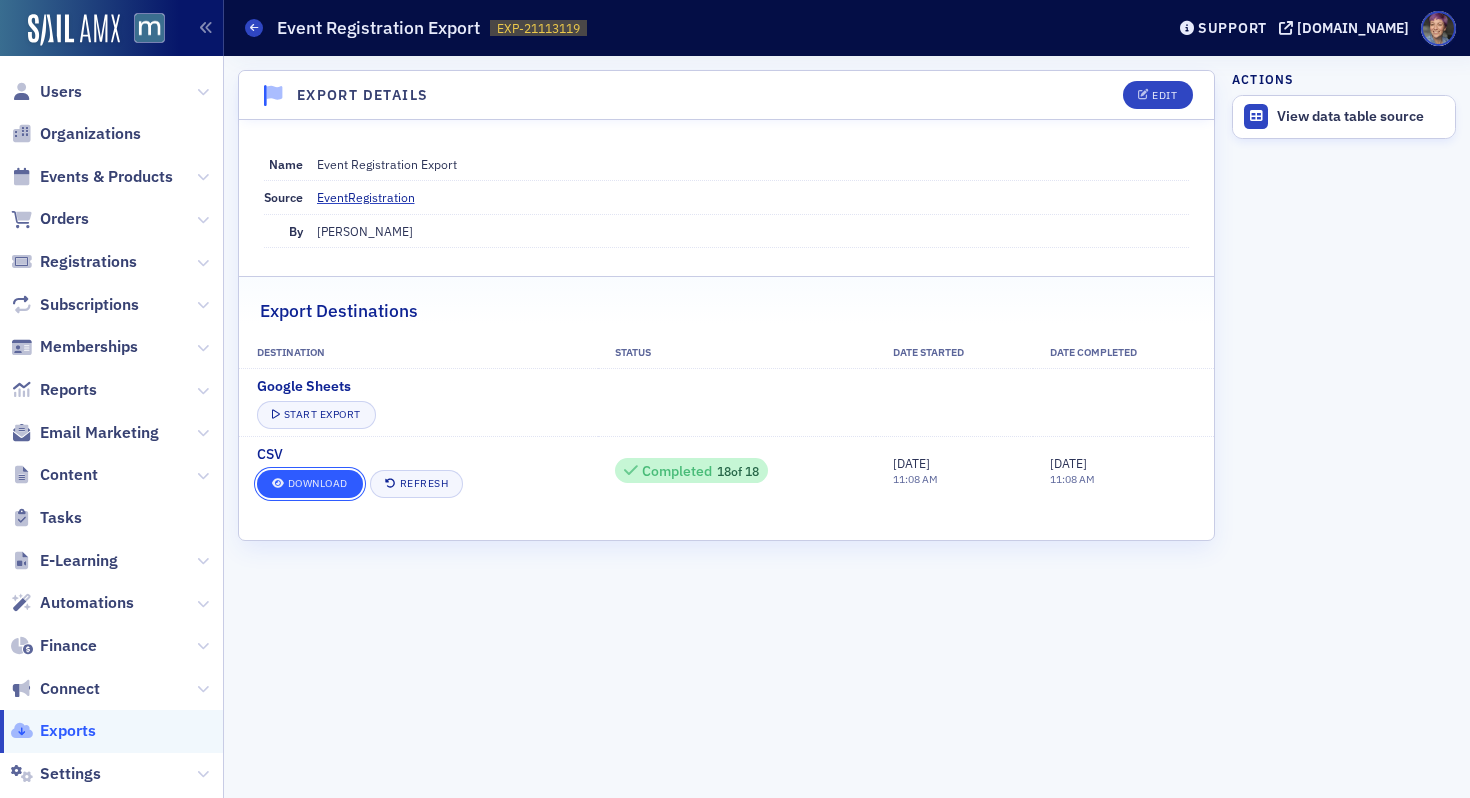 click on "Download" 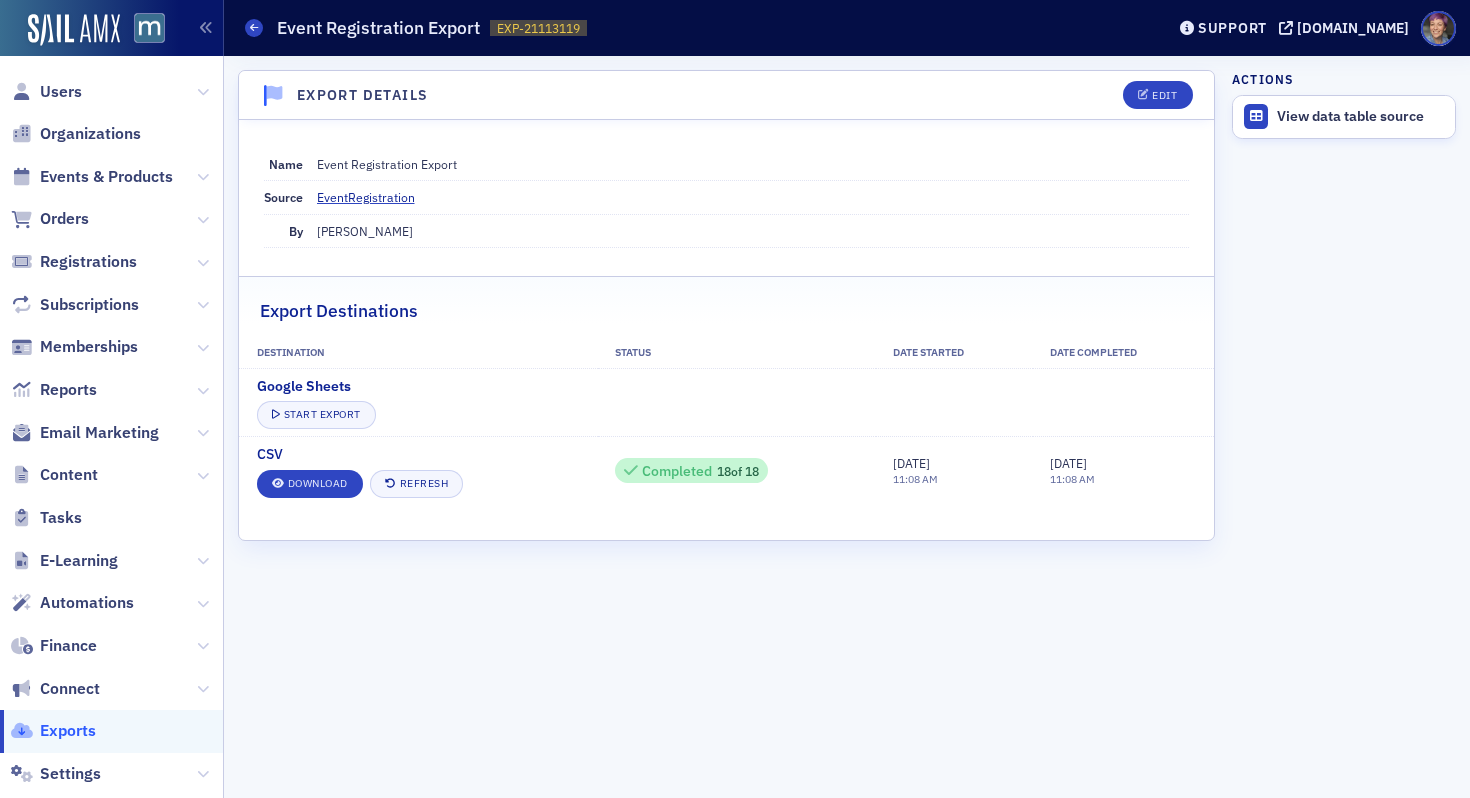click on "Content" 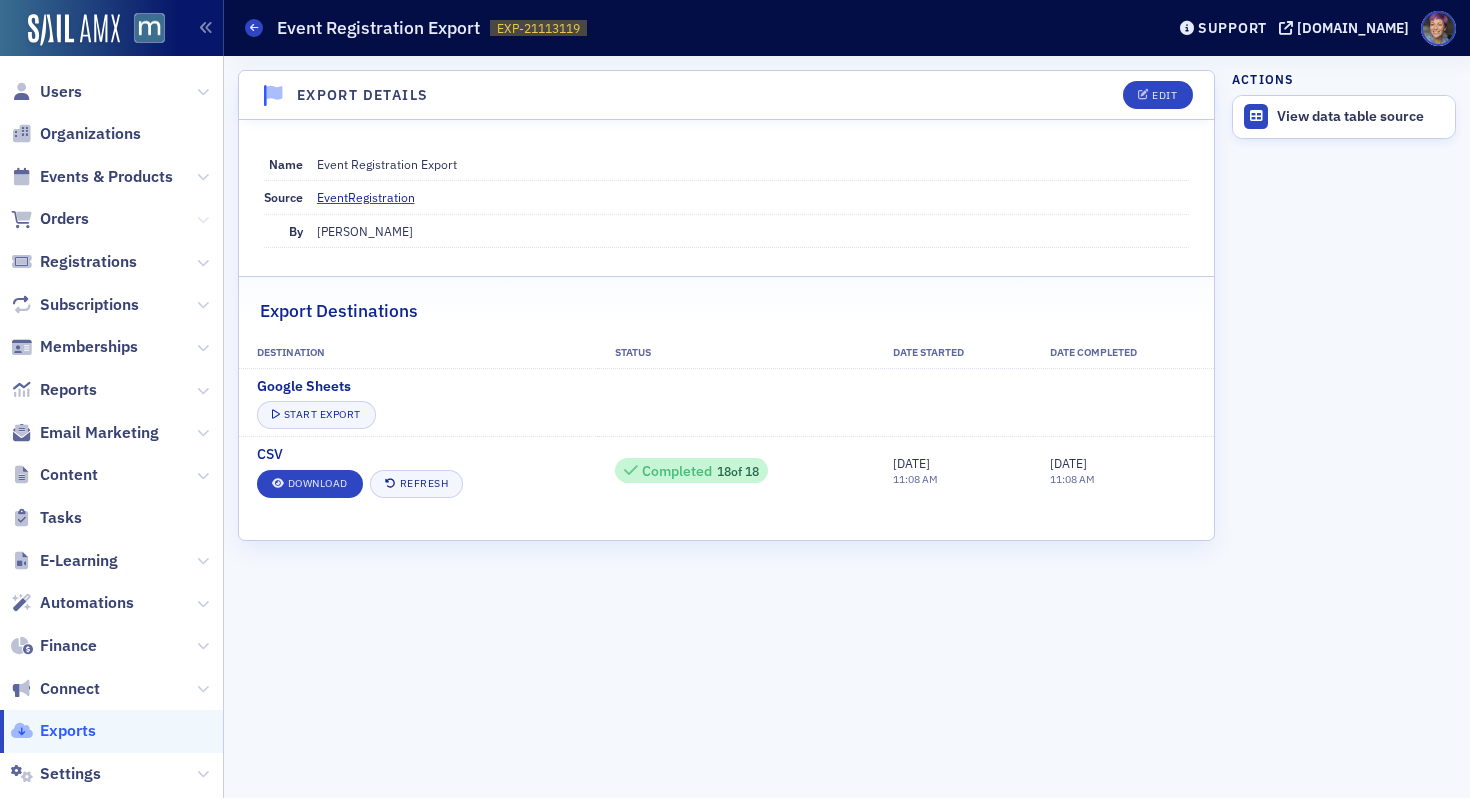 click 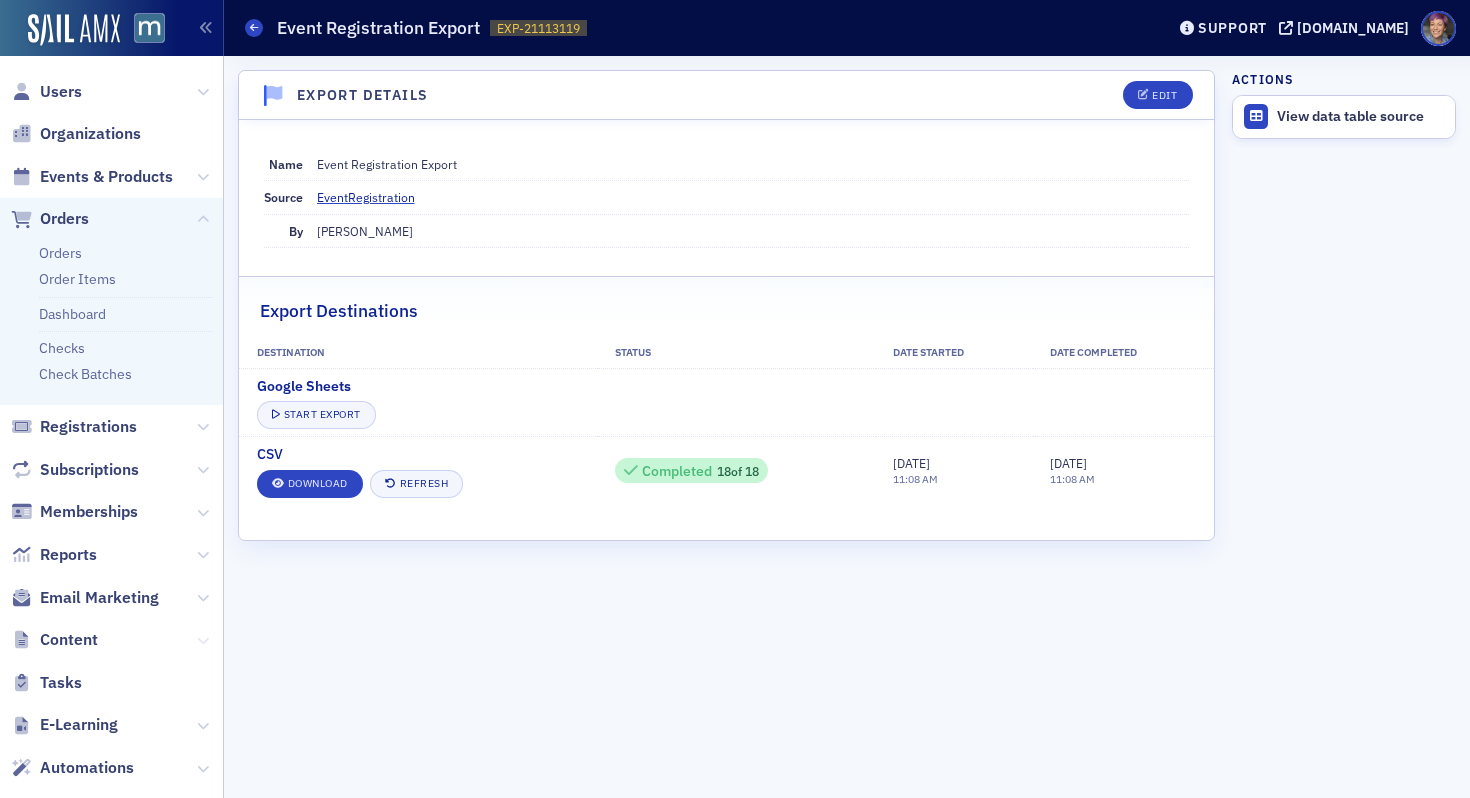 click 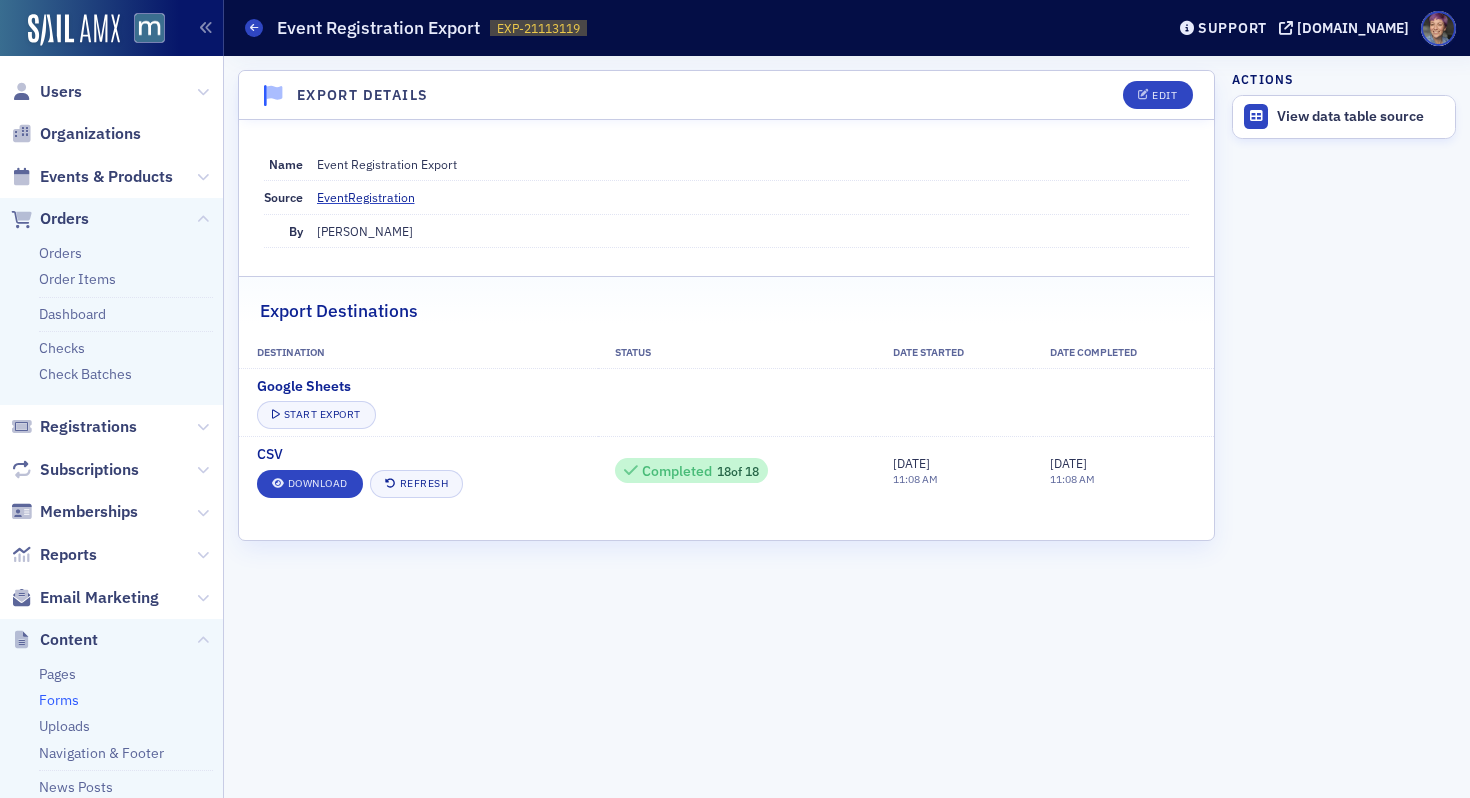click on "Forms" 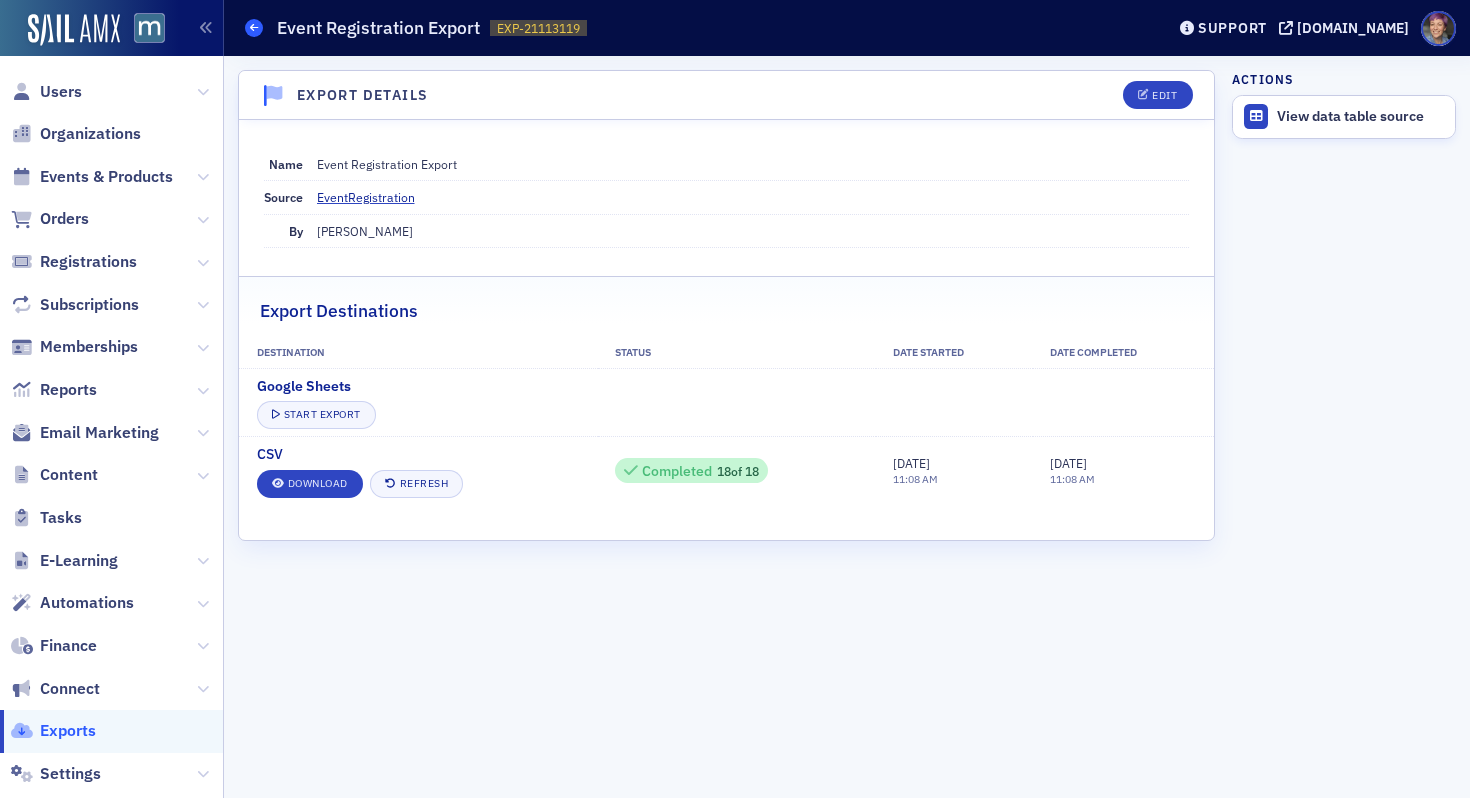 click 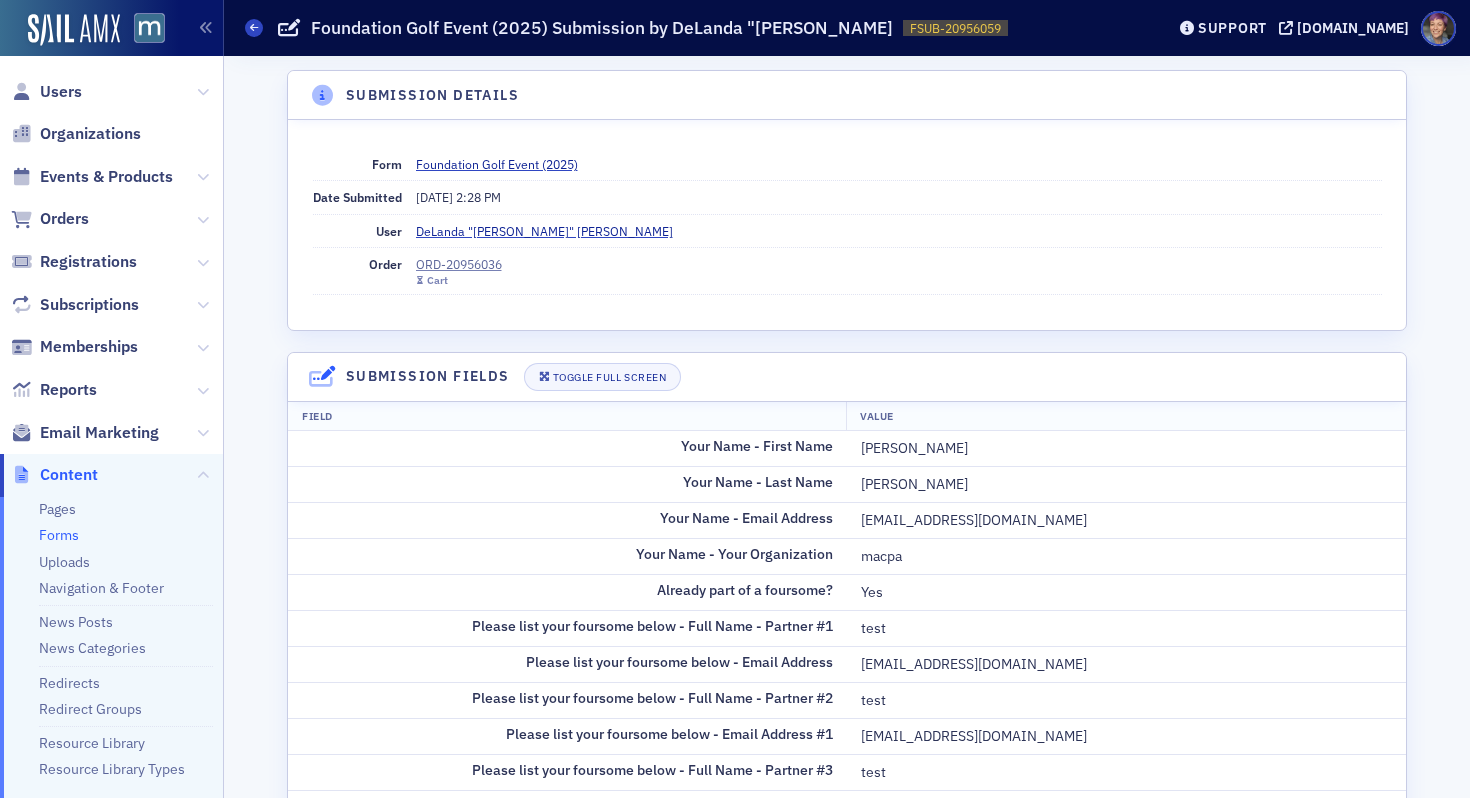 scroll, scrollTop: 0, scrollLeft: 0, axis: both 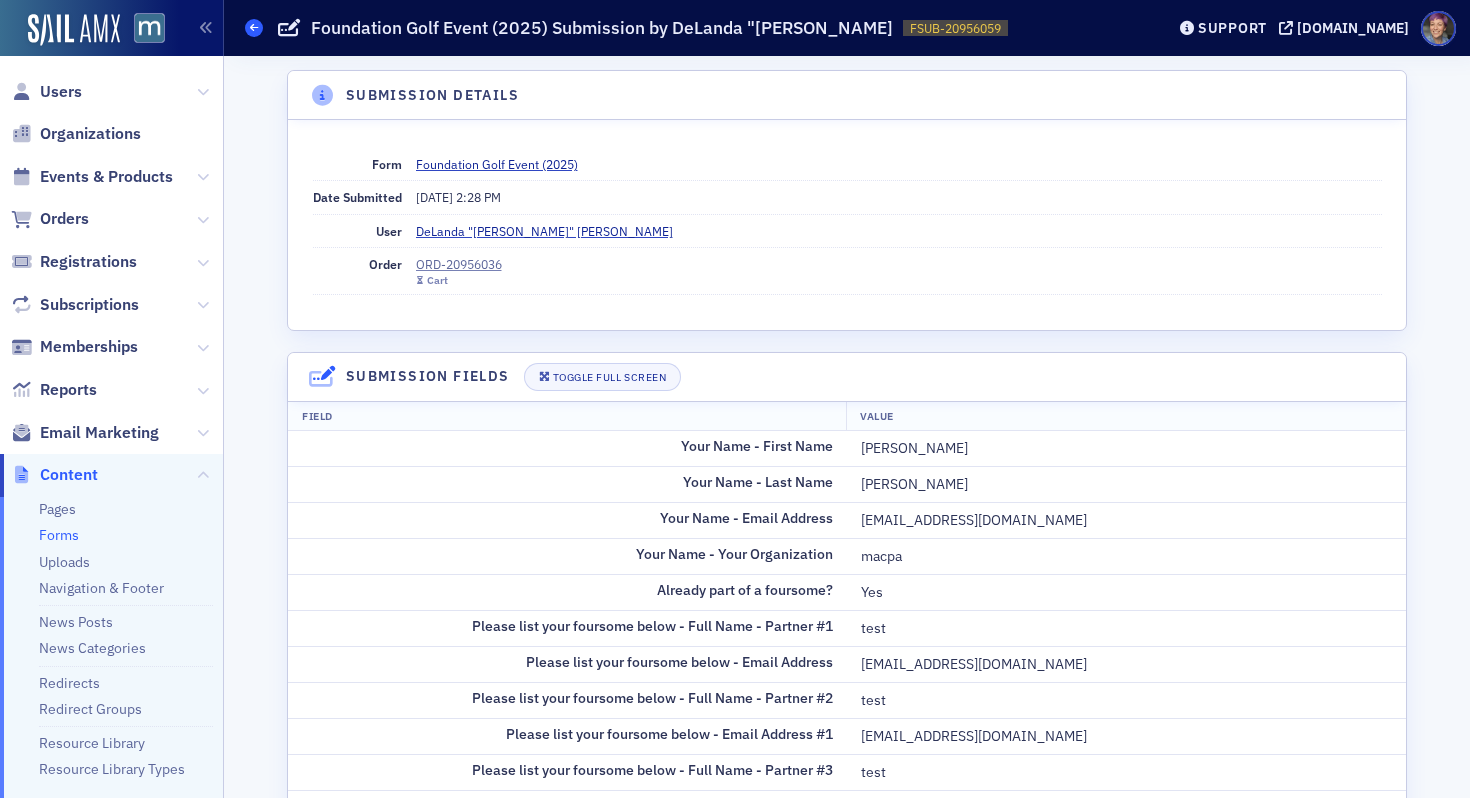 click 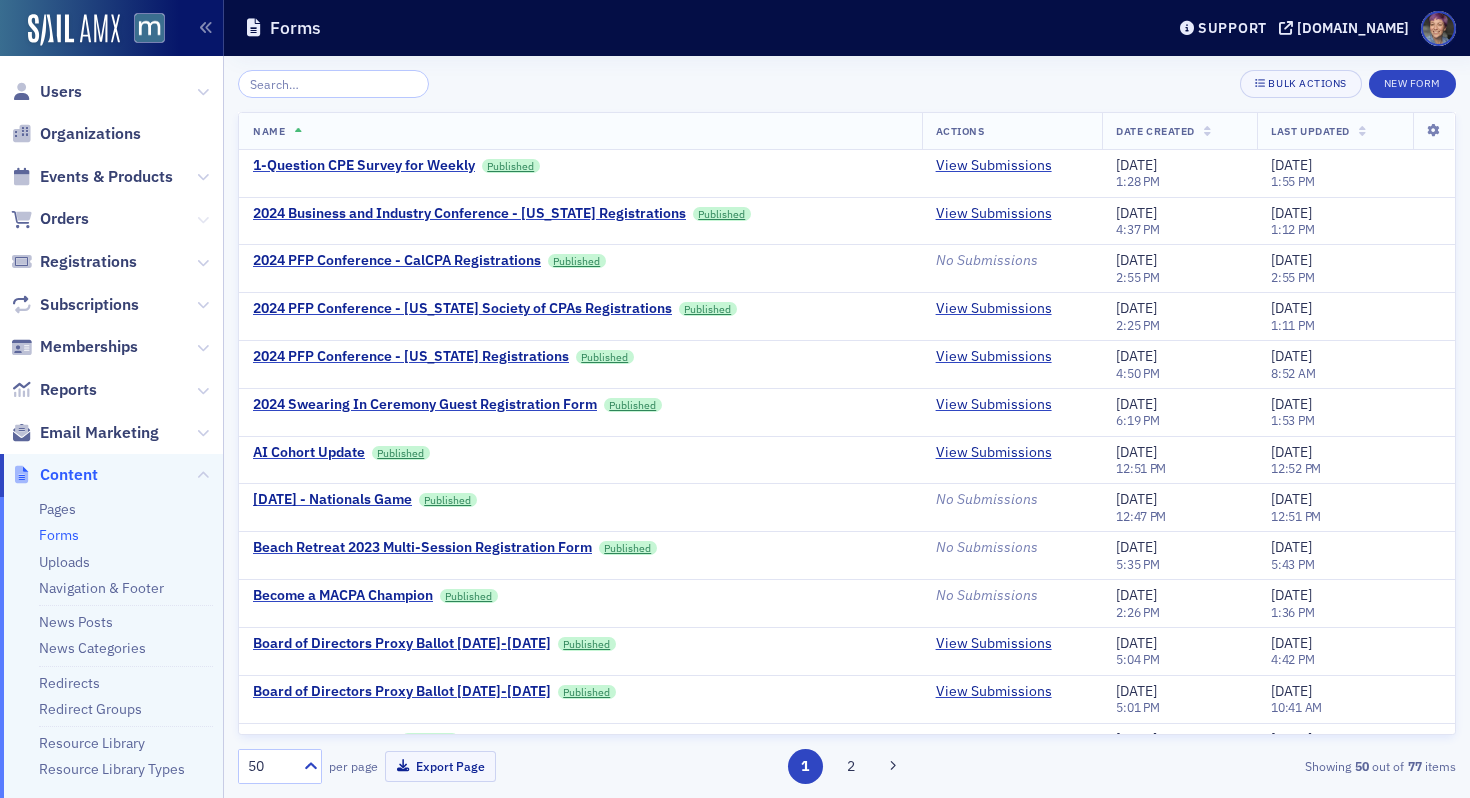 click 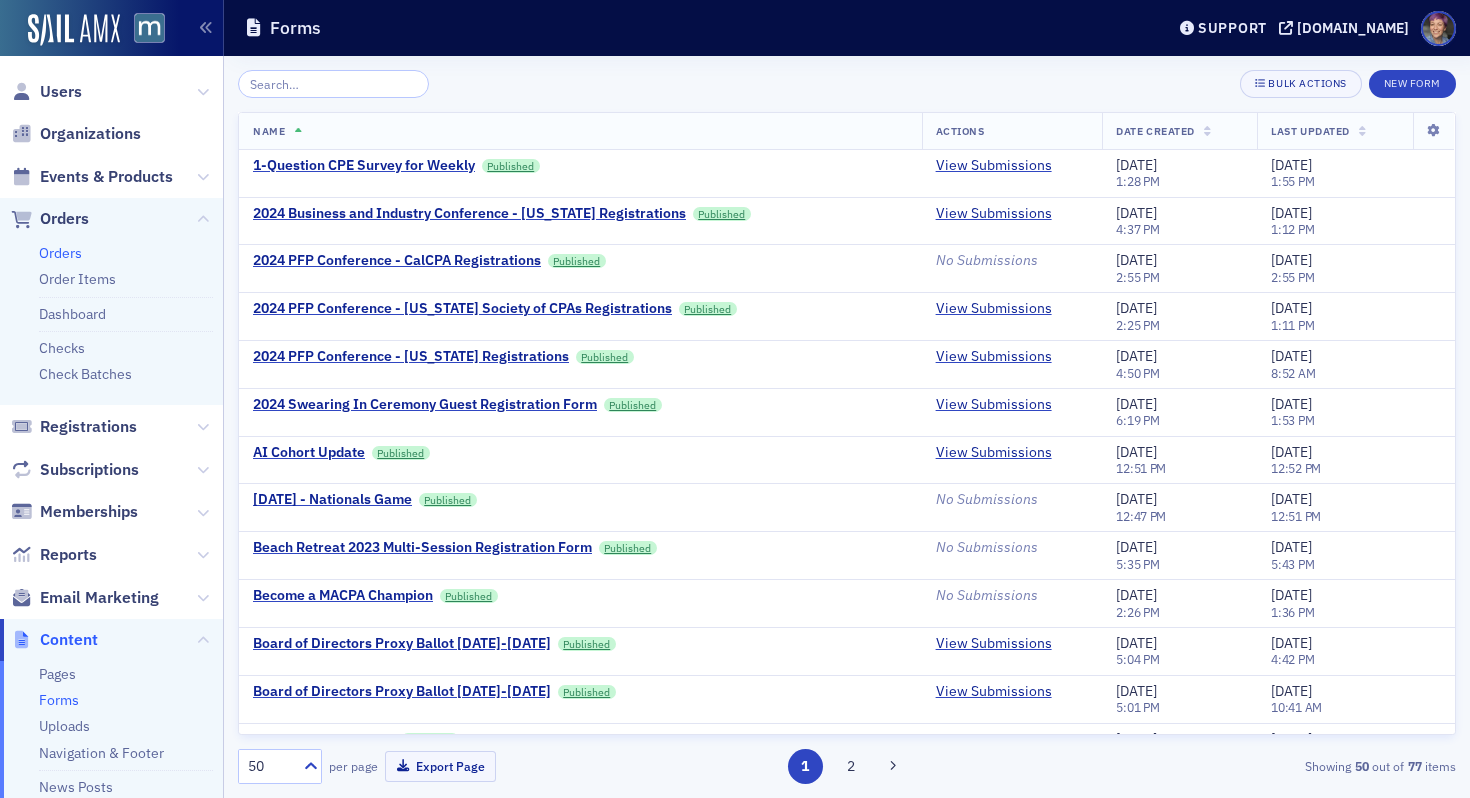 click on "Orders" 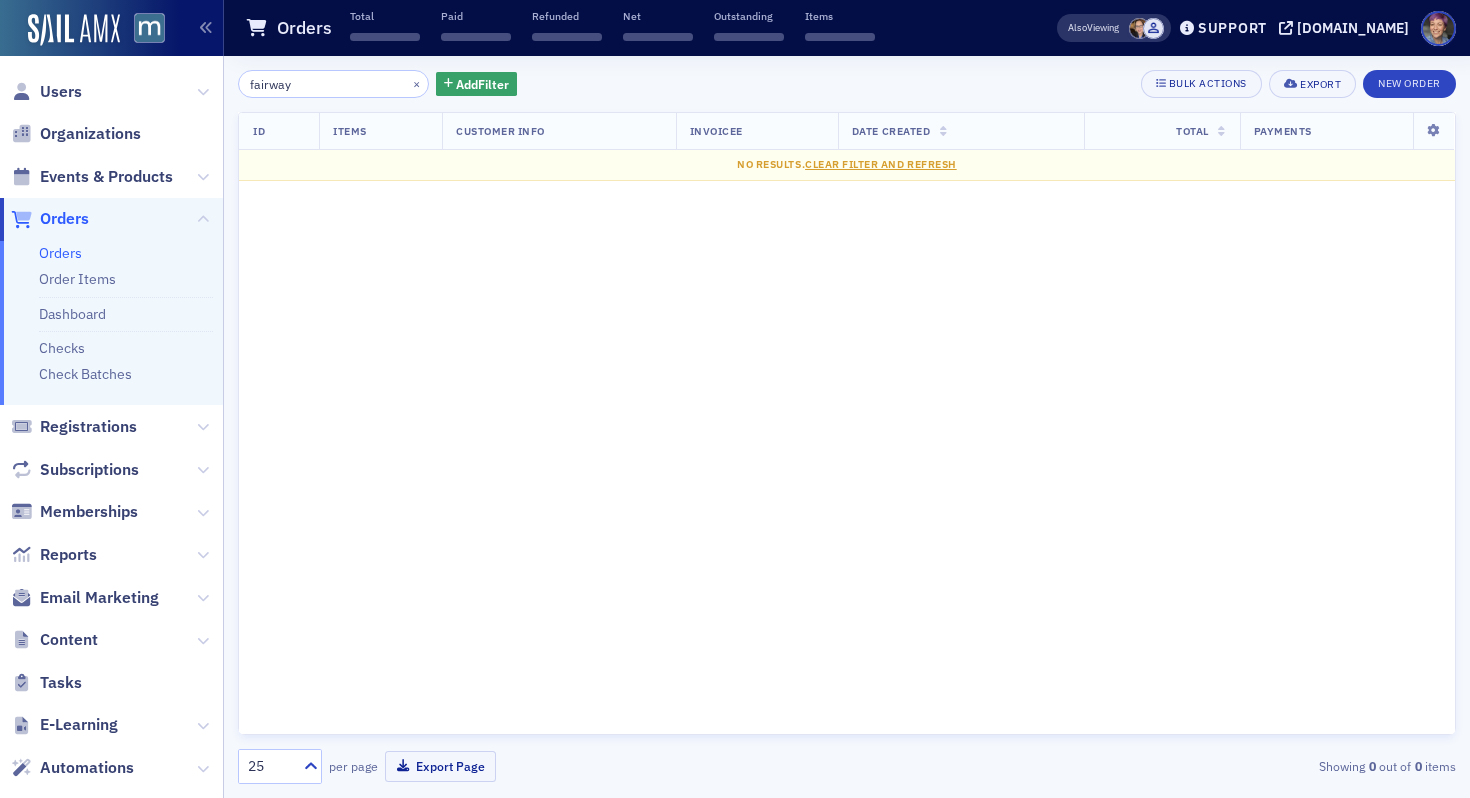 click on "fairway" 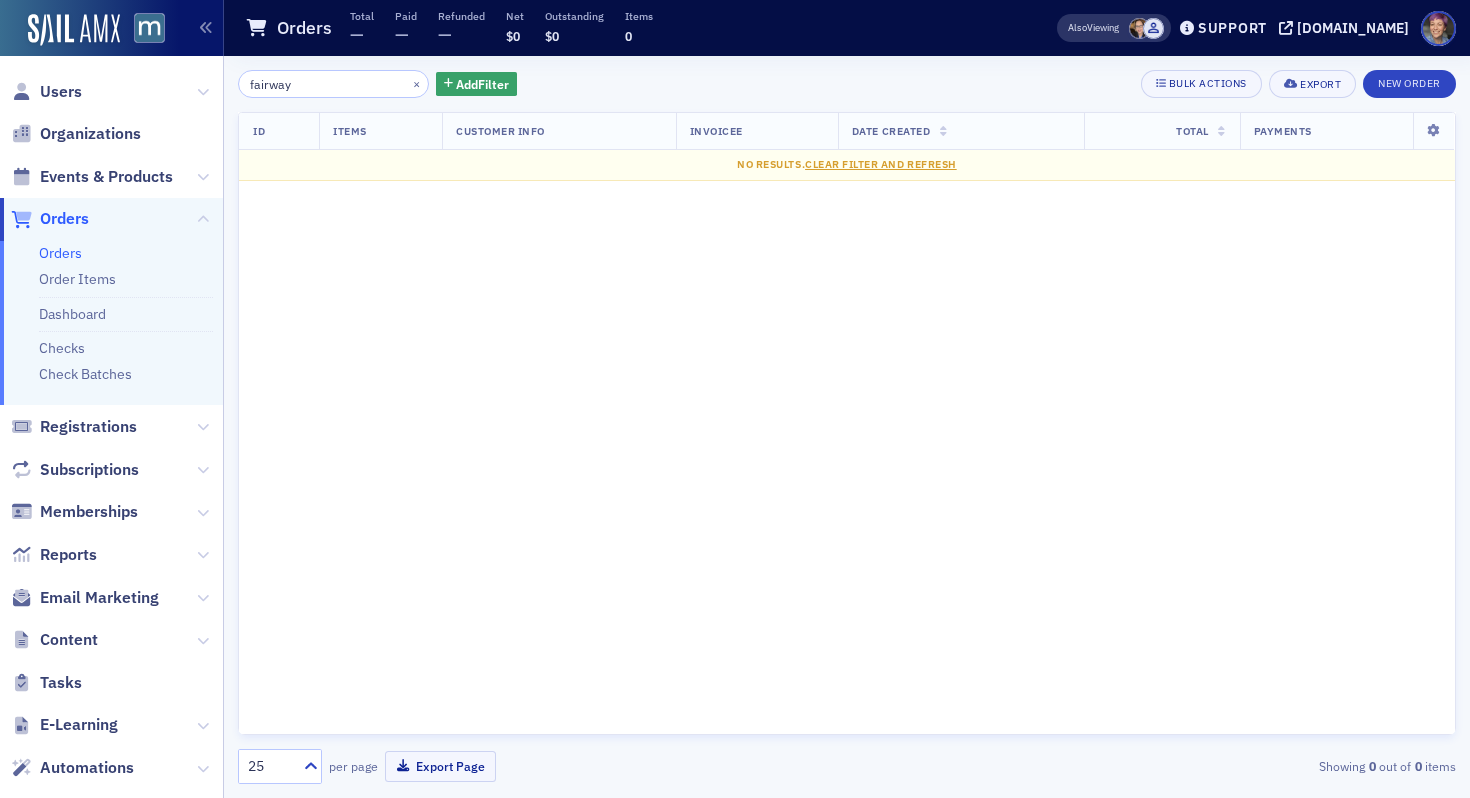 click on "fairway" 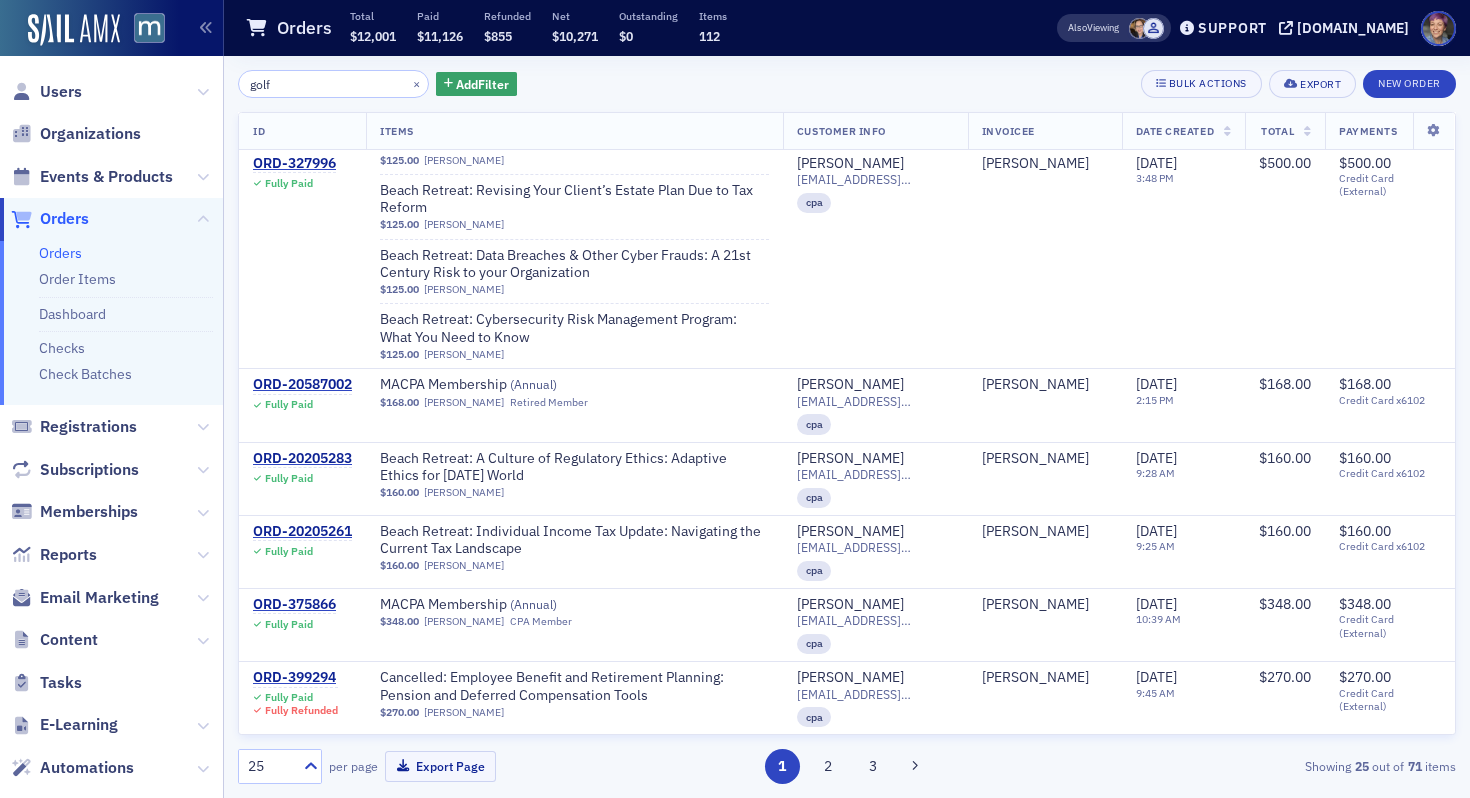 scroll, scrollTop: 1423, scrollLeft: 0, axis: vertical 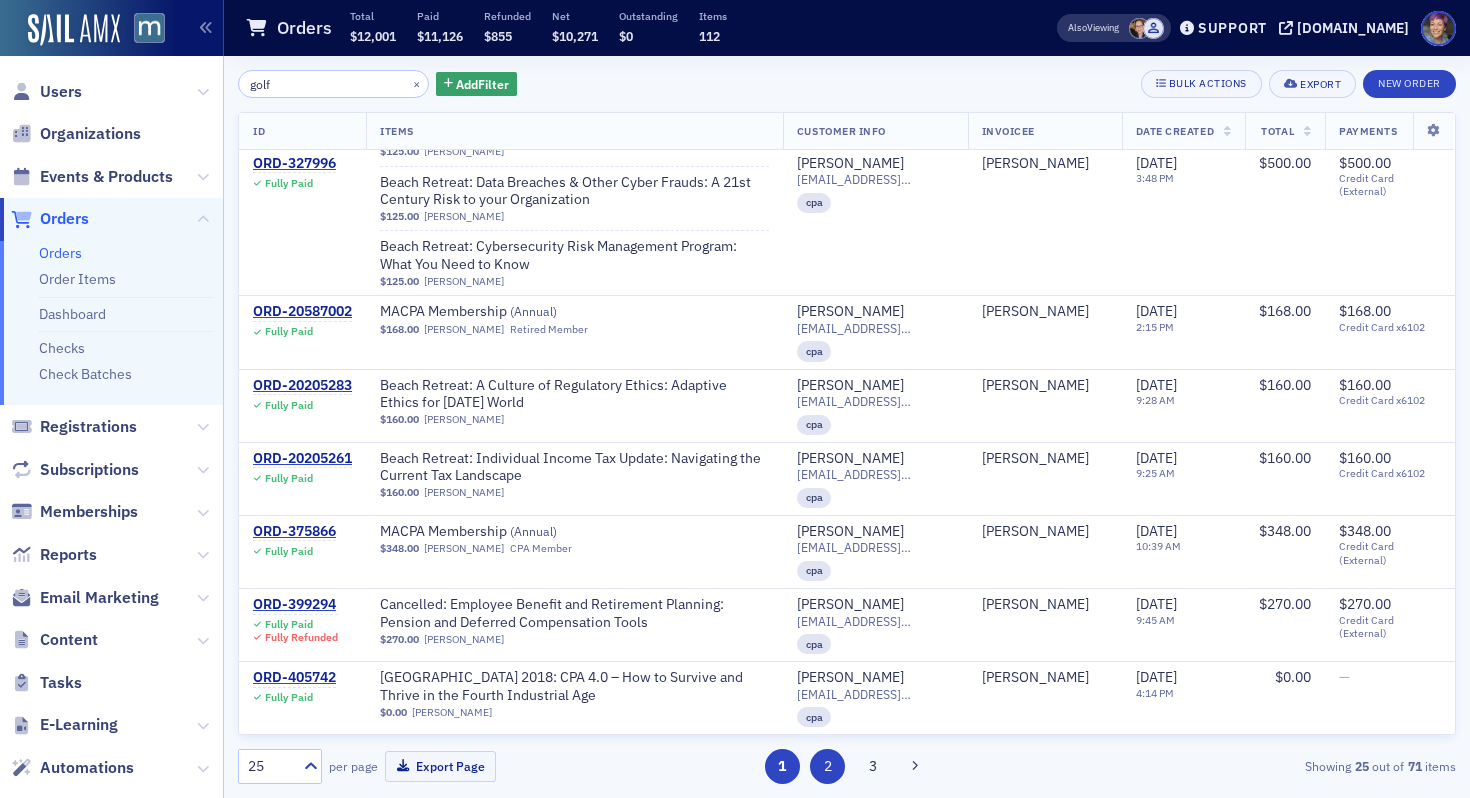type on "golf" 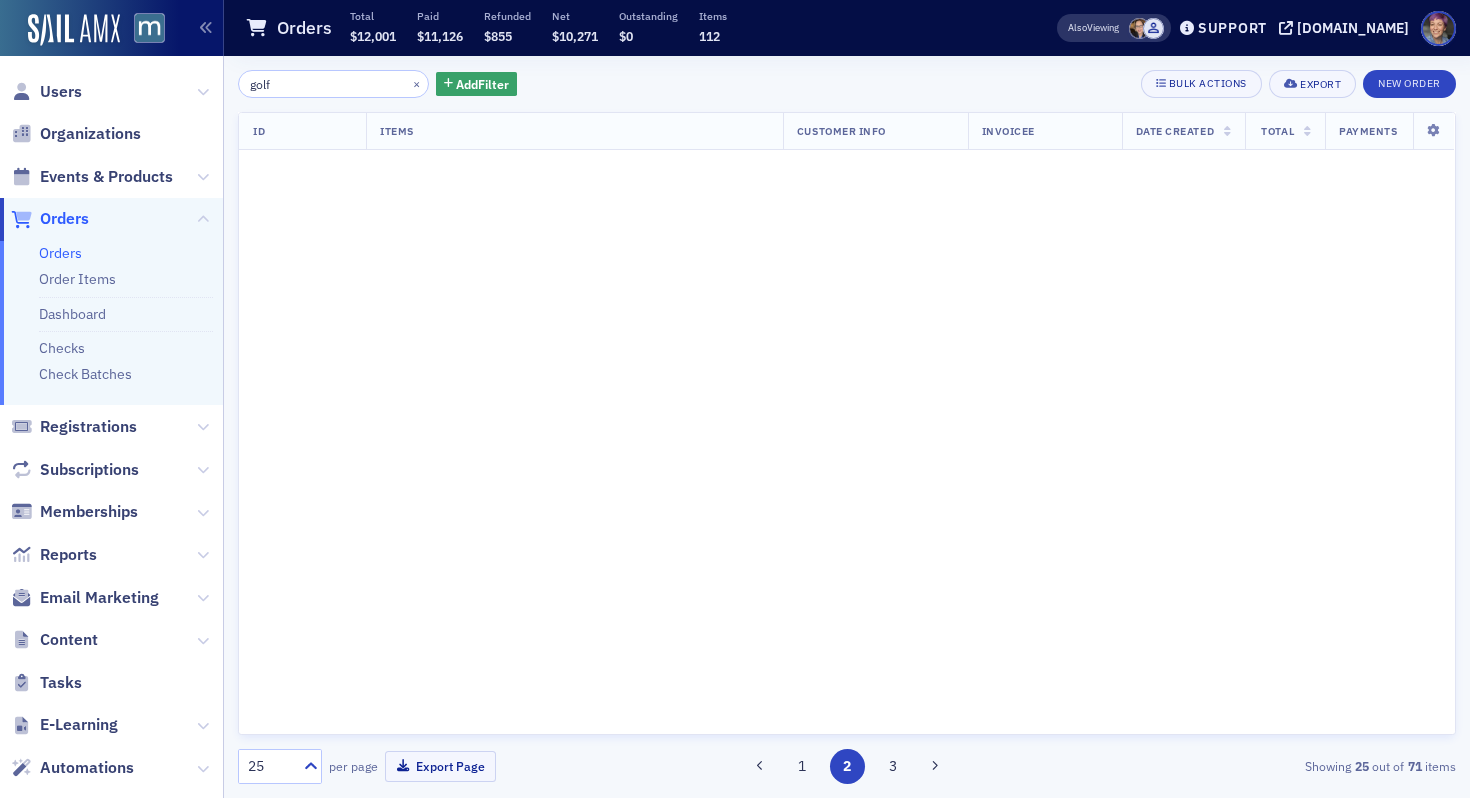scroll, scrollTop: 0, scrollLeft: 0, axis: both 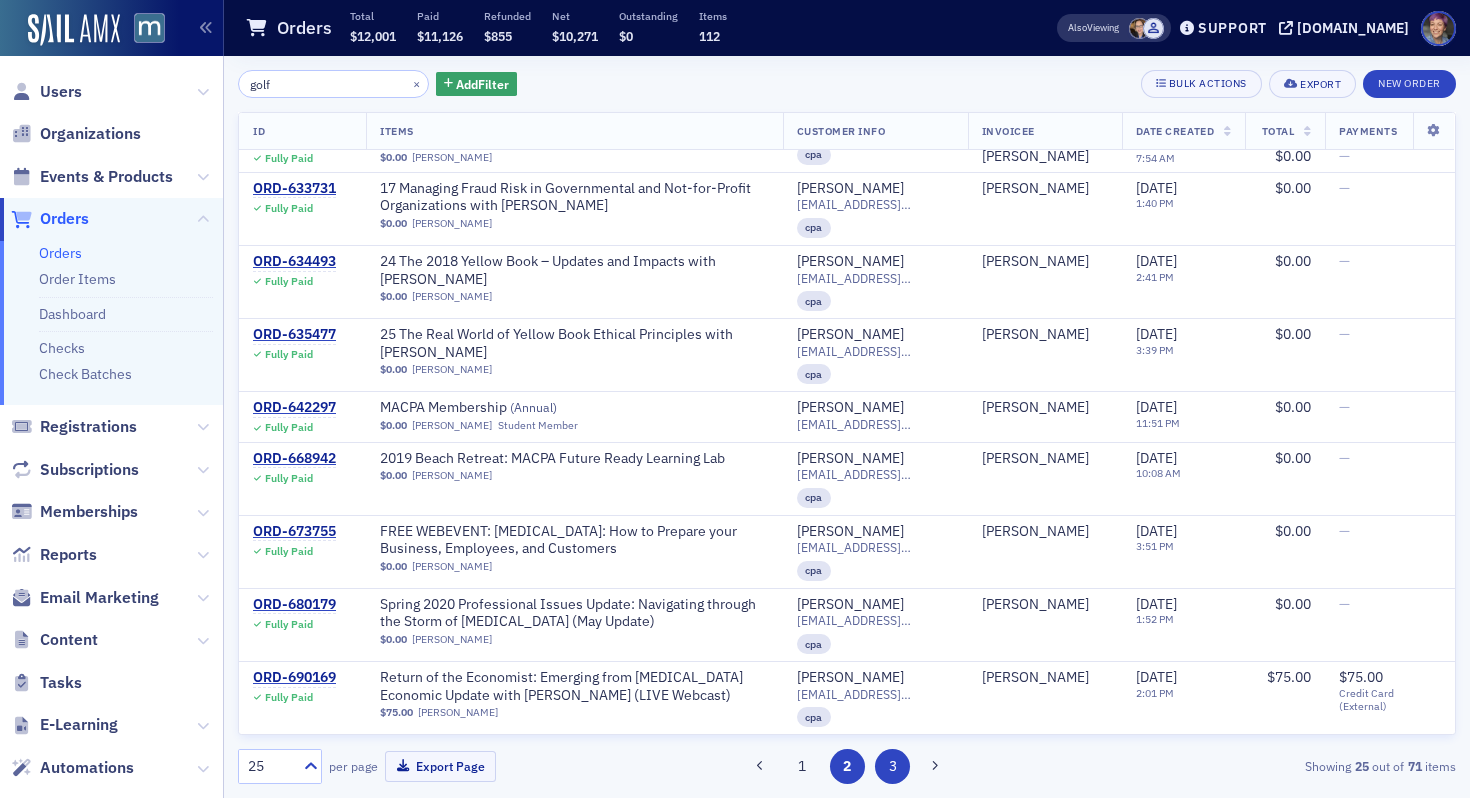click on "3" 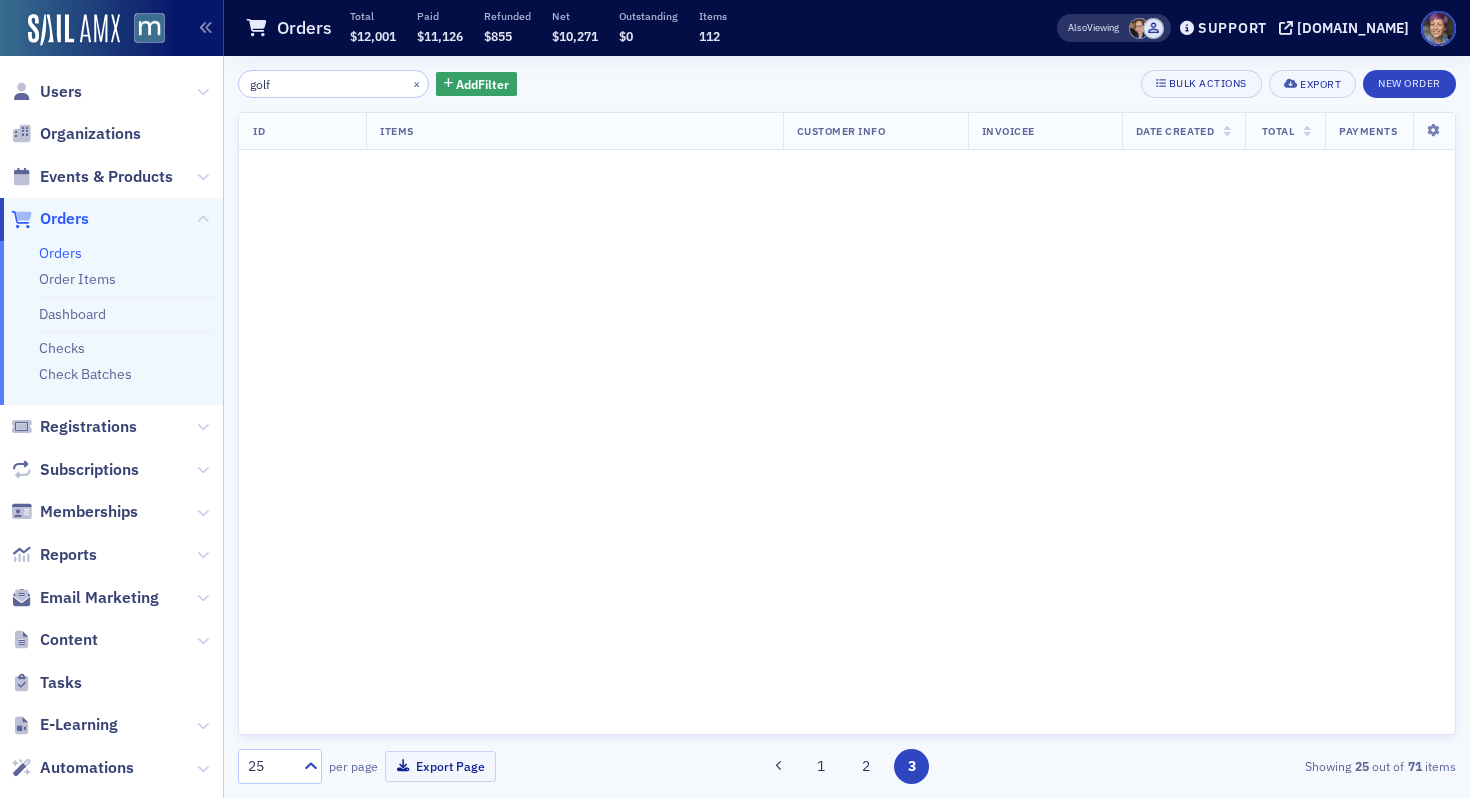 scroll, scrollTop: 0, scrollLeft: 0, axis: both 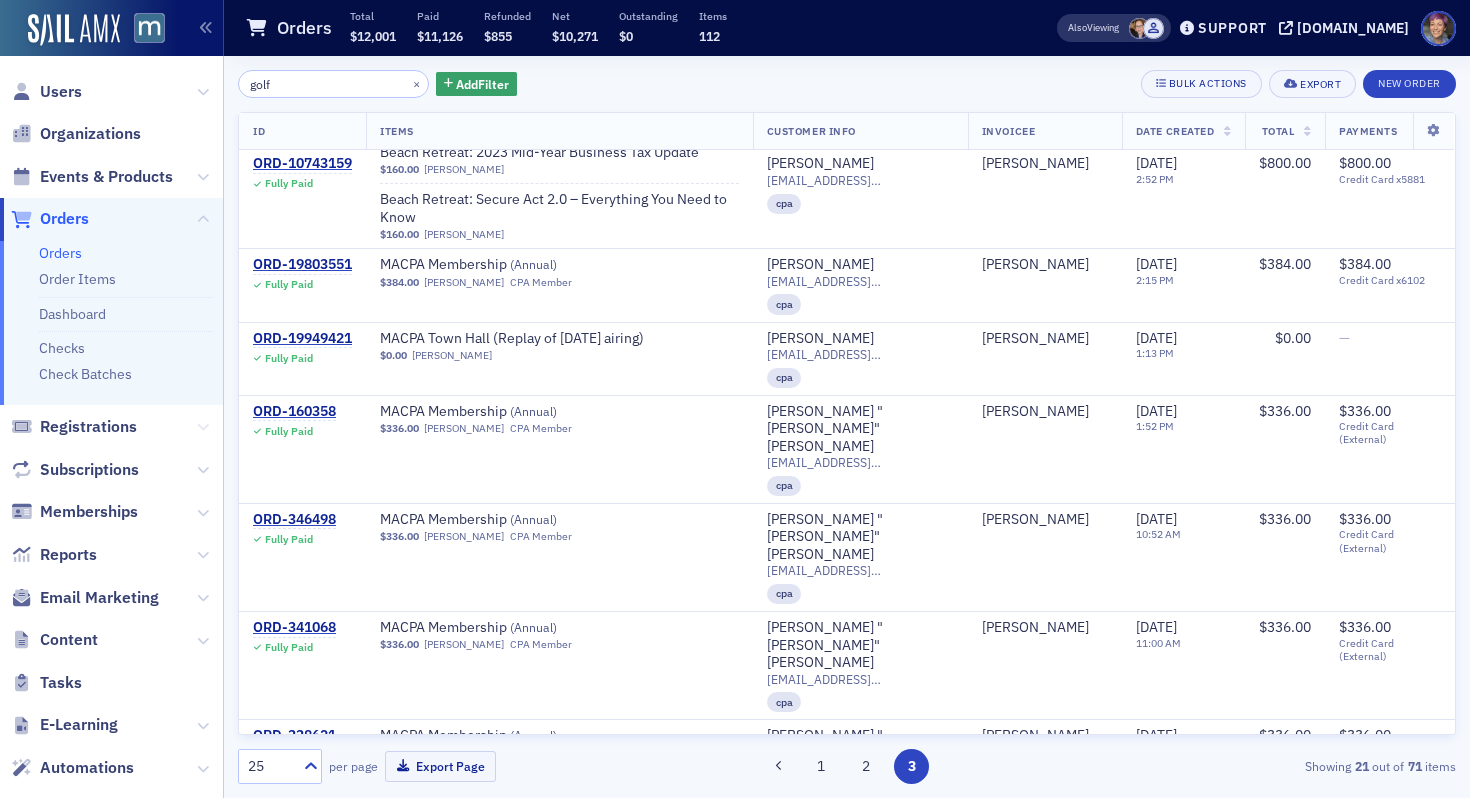 click 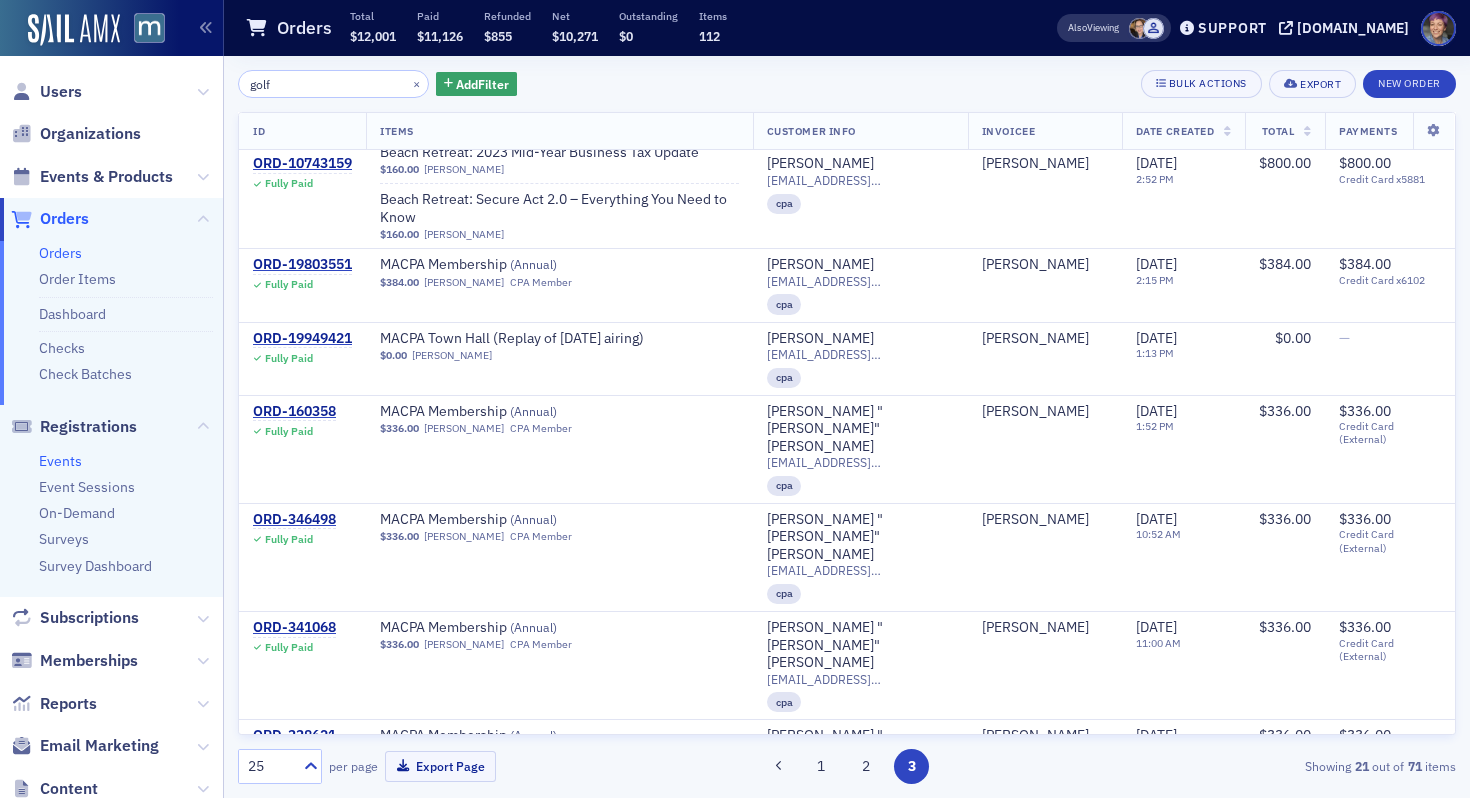 click on "Events" 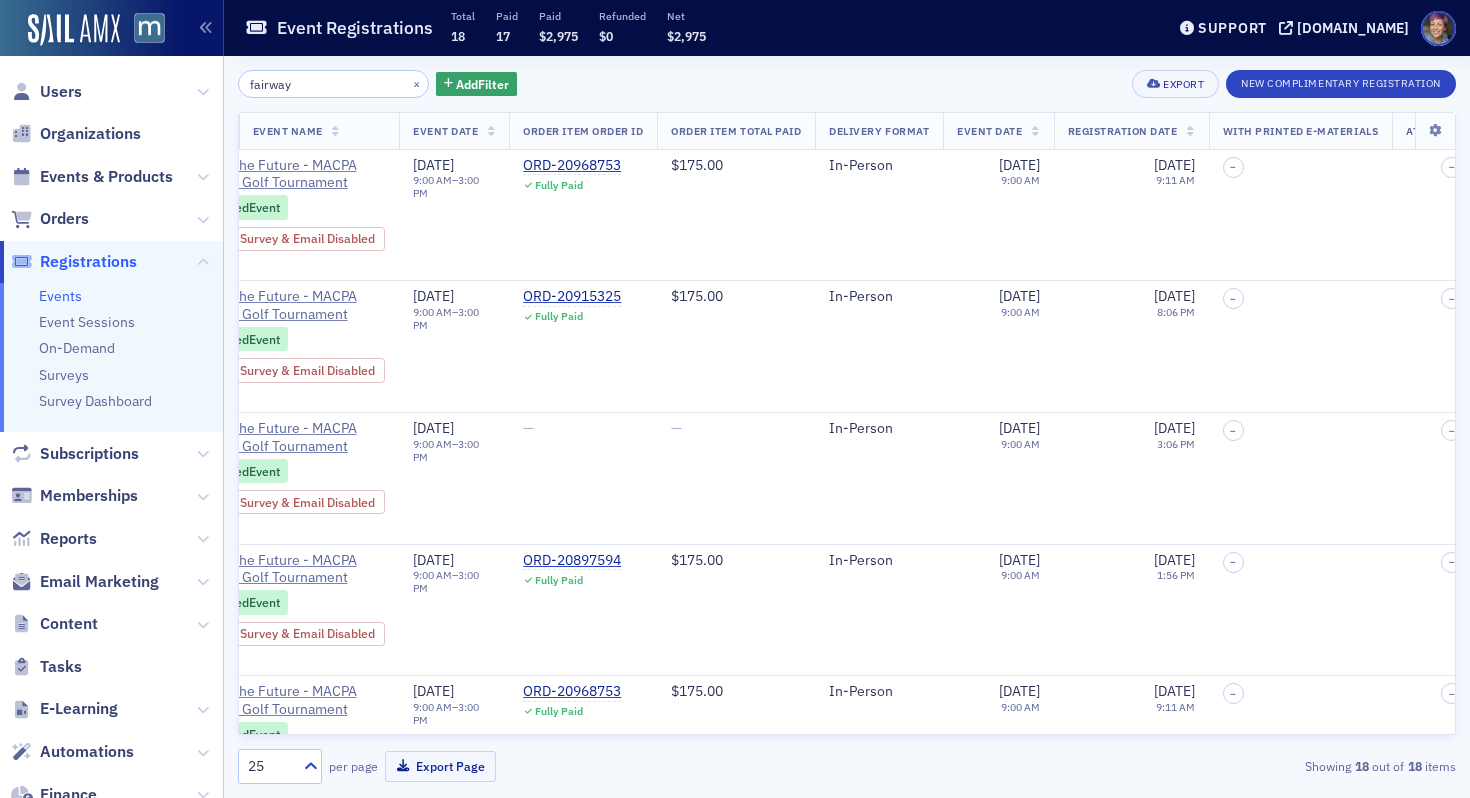 scroll, scrollTop: 0, scrollLeft: 758, axis: horizontal 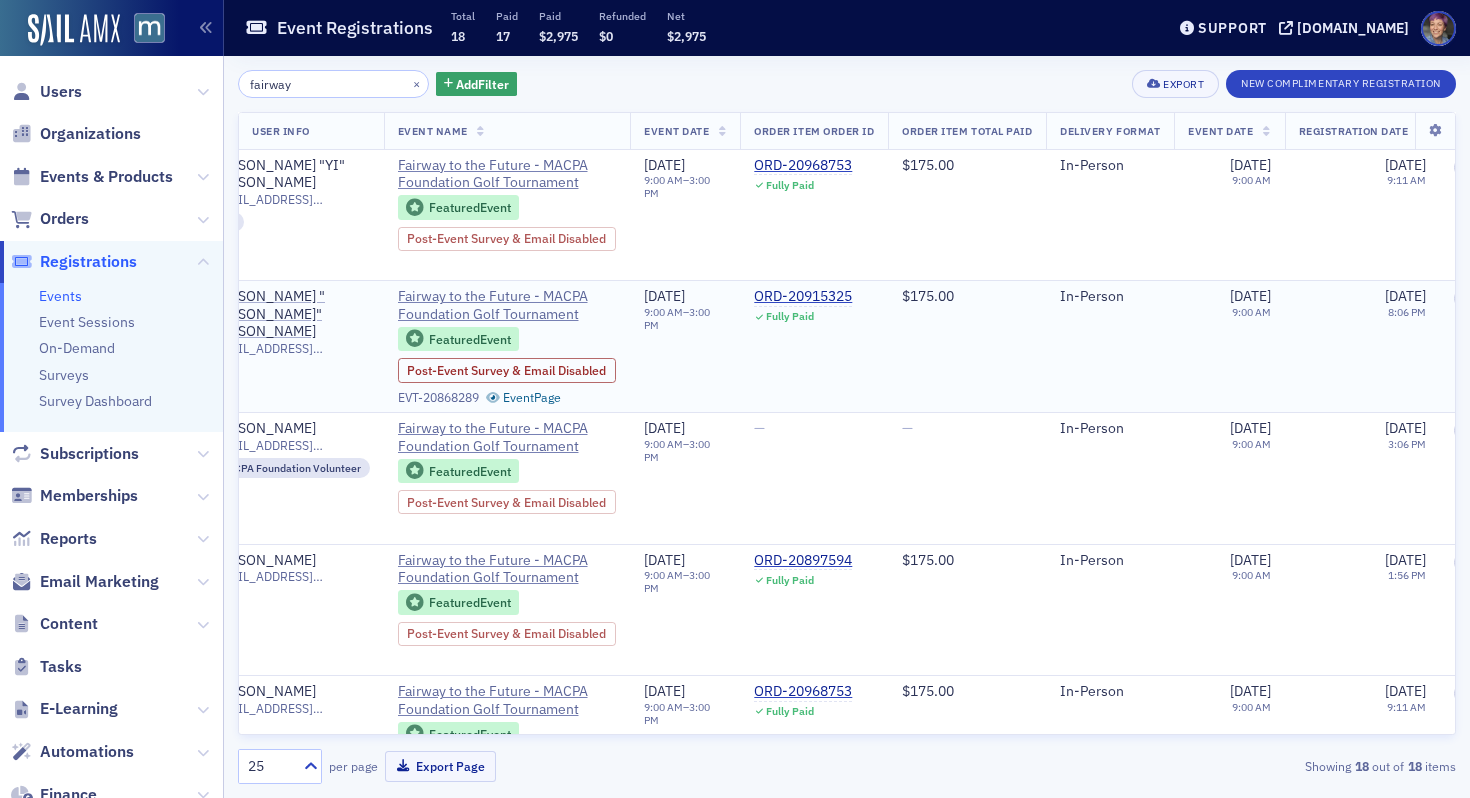 type on "fairway" 